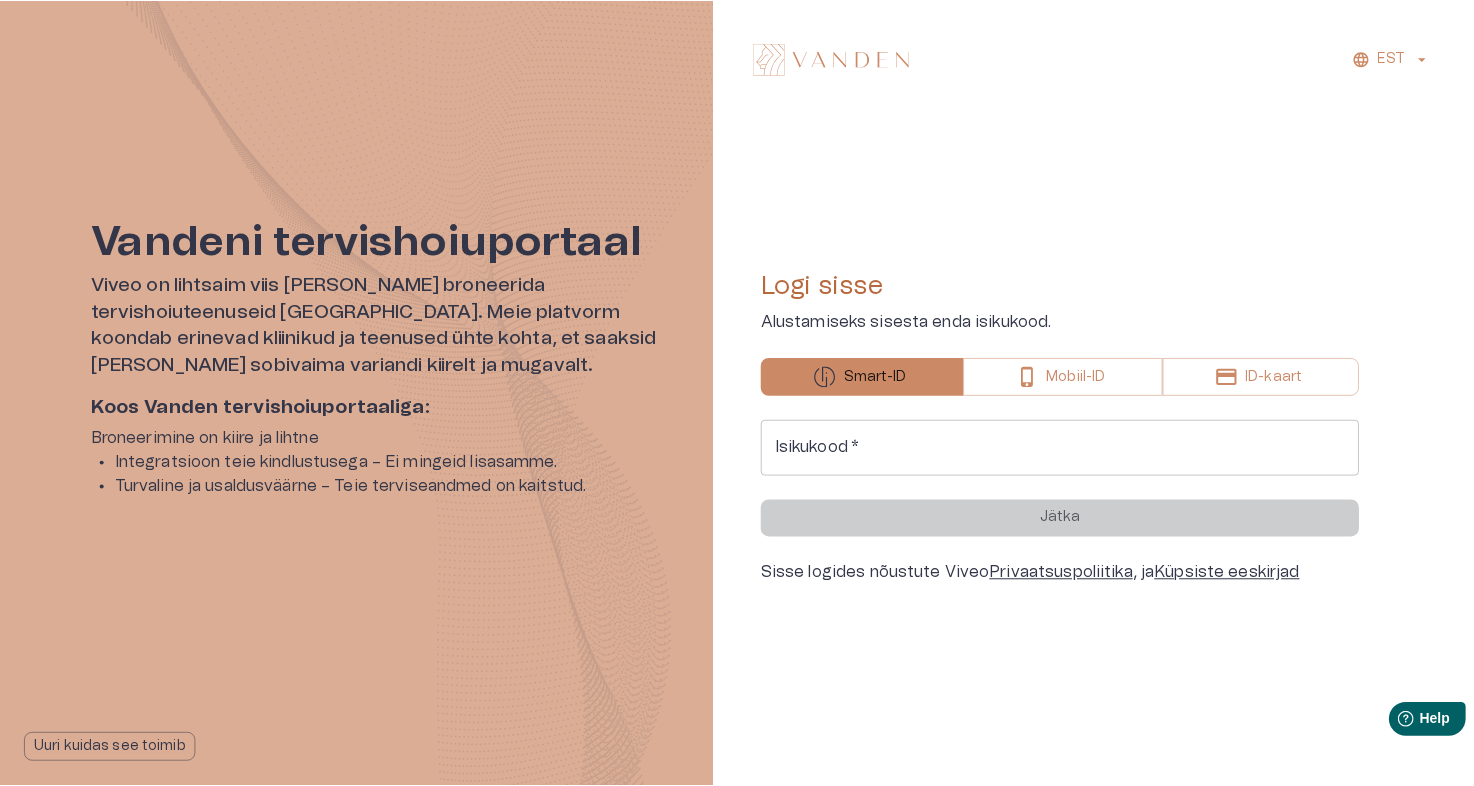 scroll, scrollTop: 0, scrollLeft: 0, axis: both 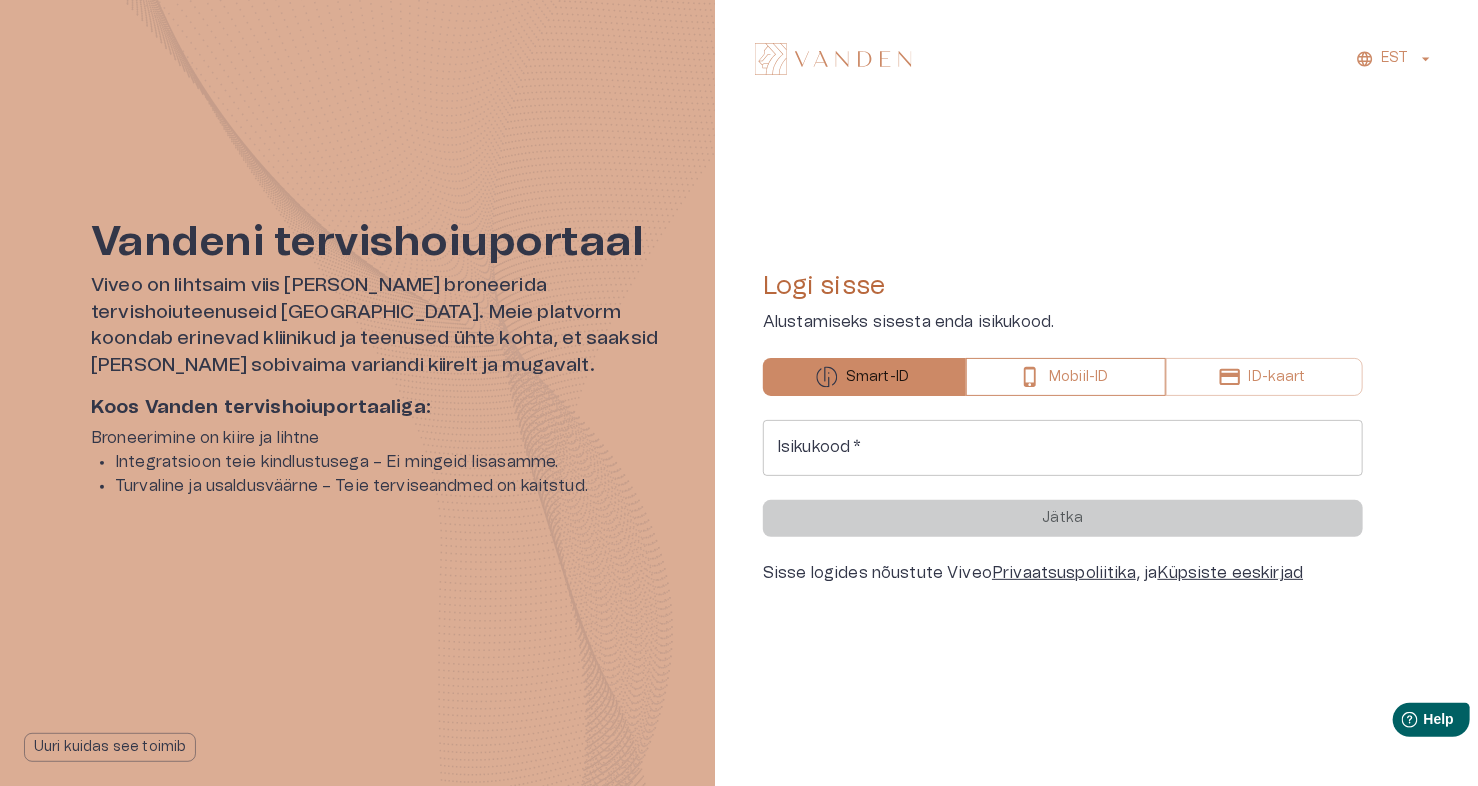 click on "Mobiil-ID" at bounding box center (1078, 377) 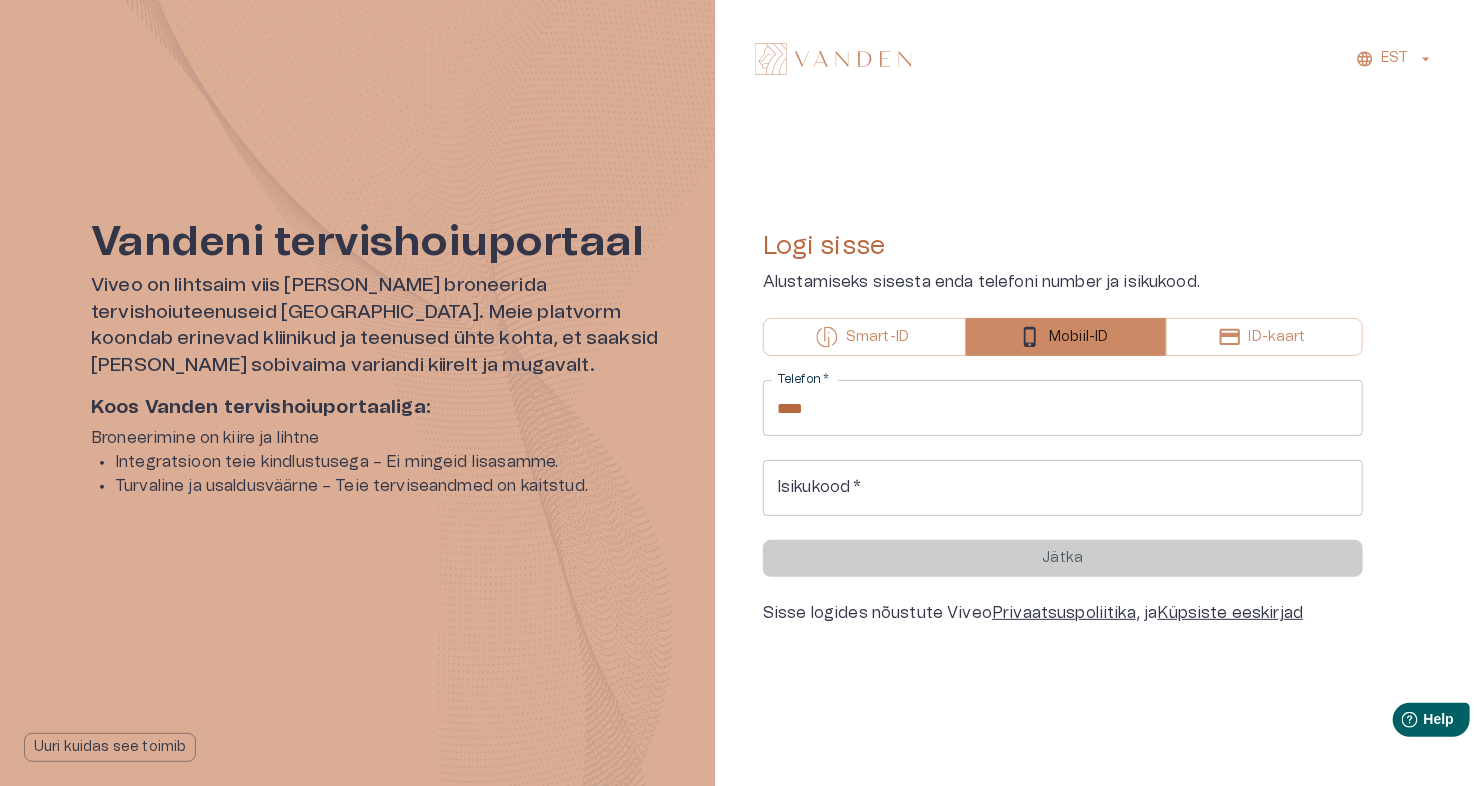 click on "****" at bounding box center (1063, 408) 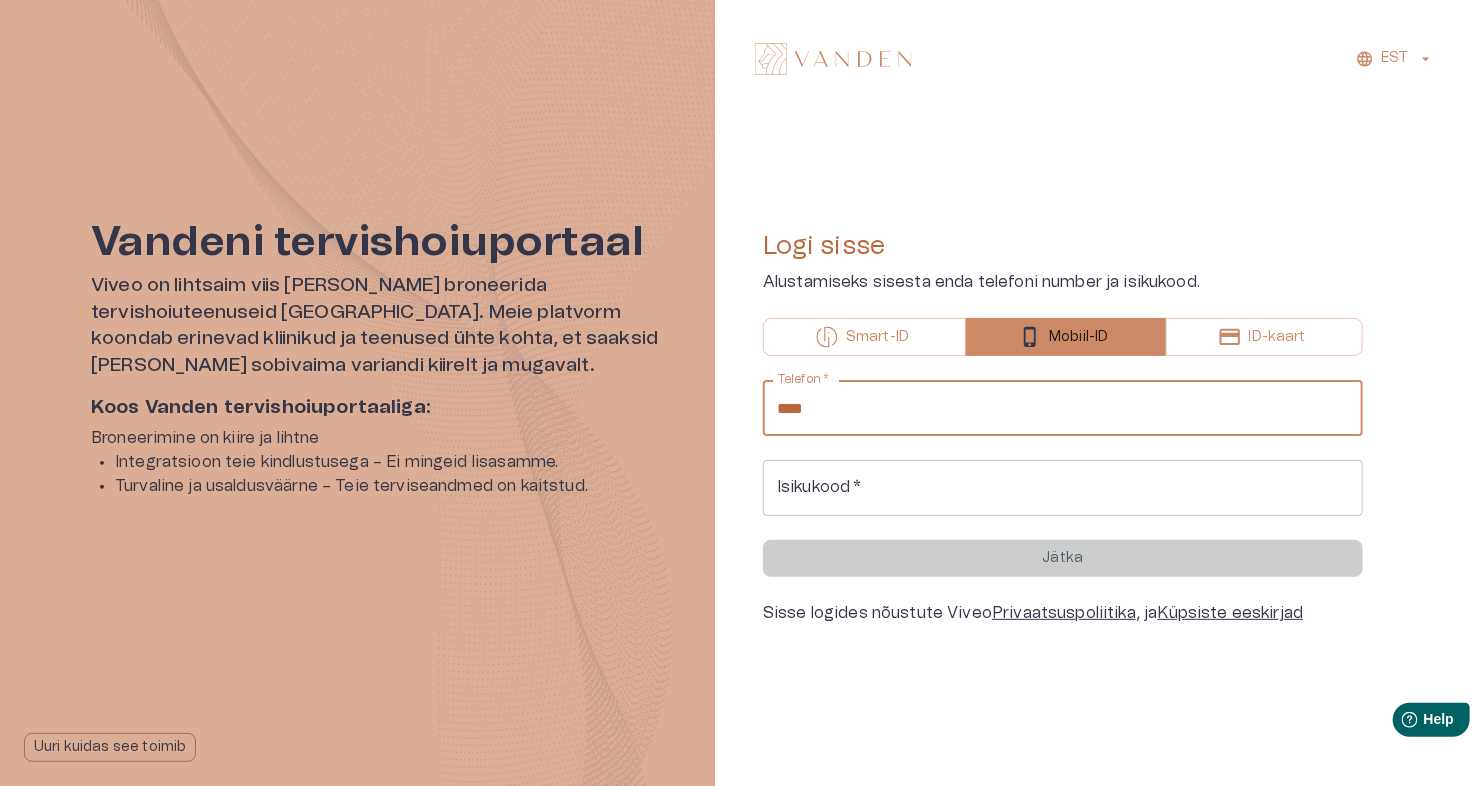 type on "**********" 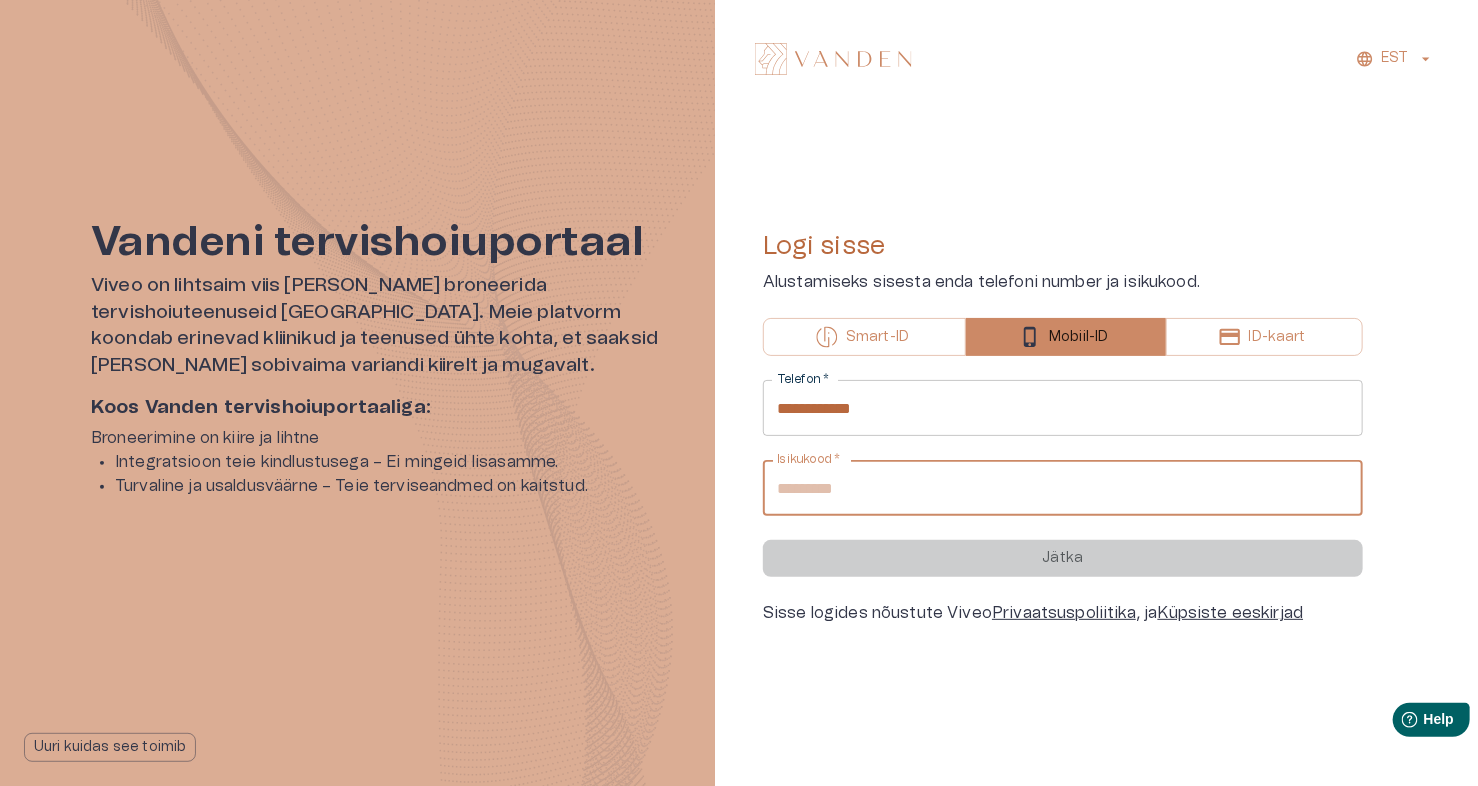 click on "Isikukood   *" at bounding box center (1063, 488) 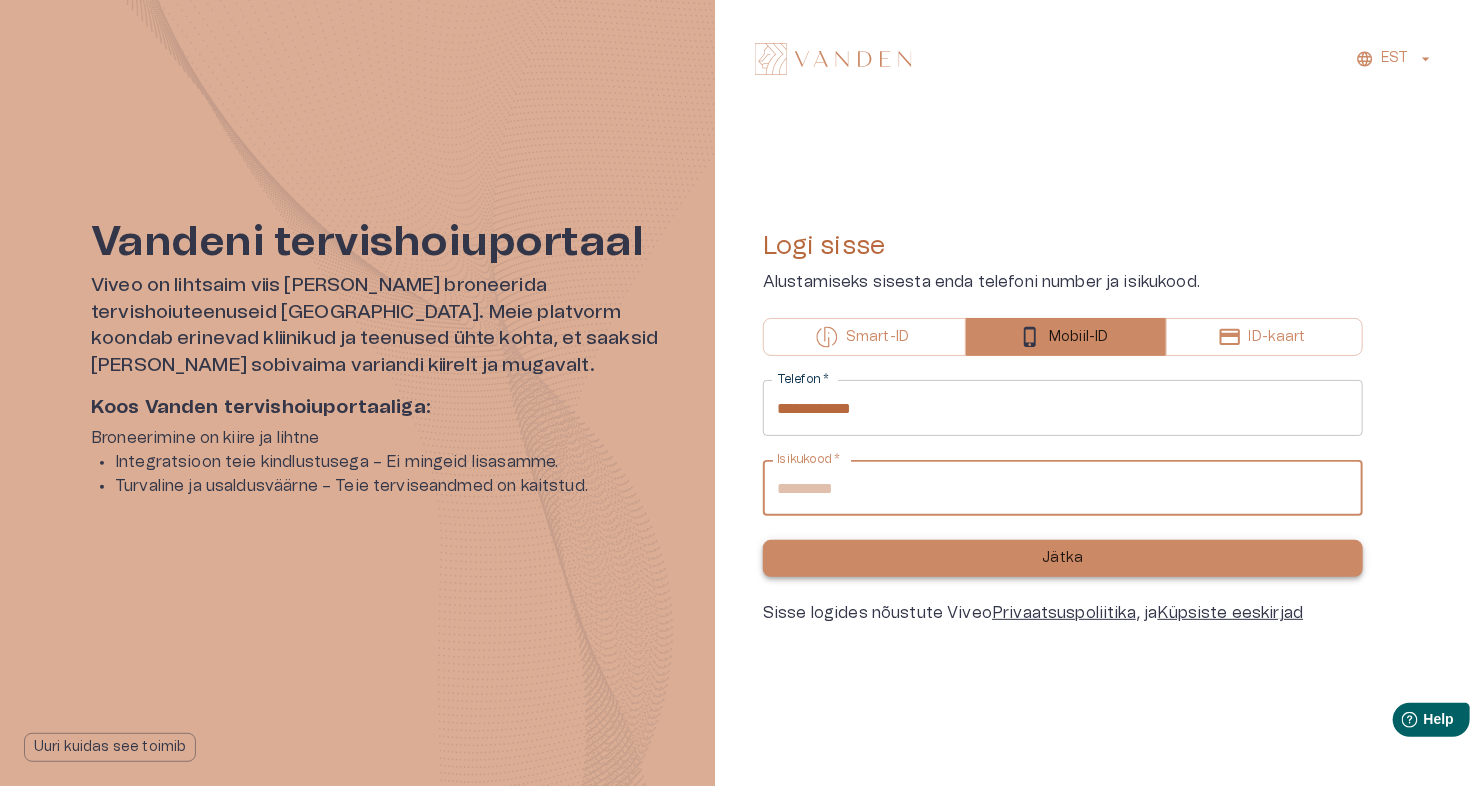 type on "**********" 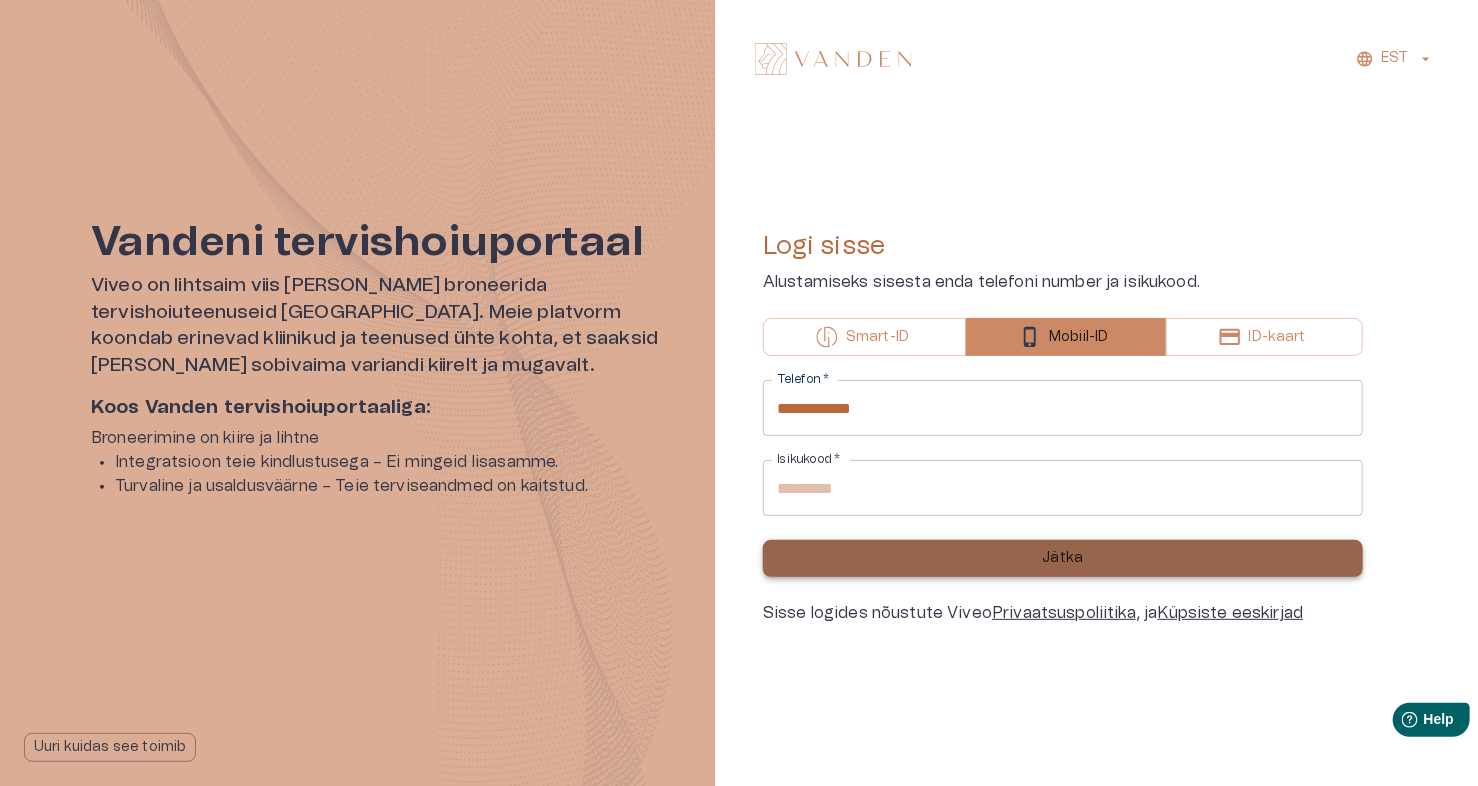click on "Jätka" at bounding box center [1063, 558] 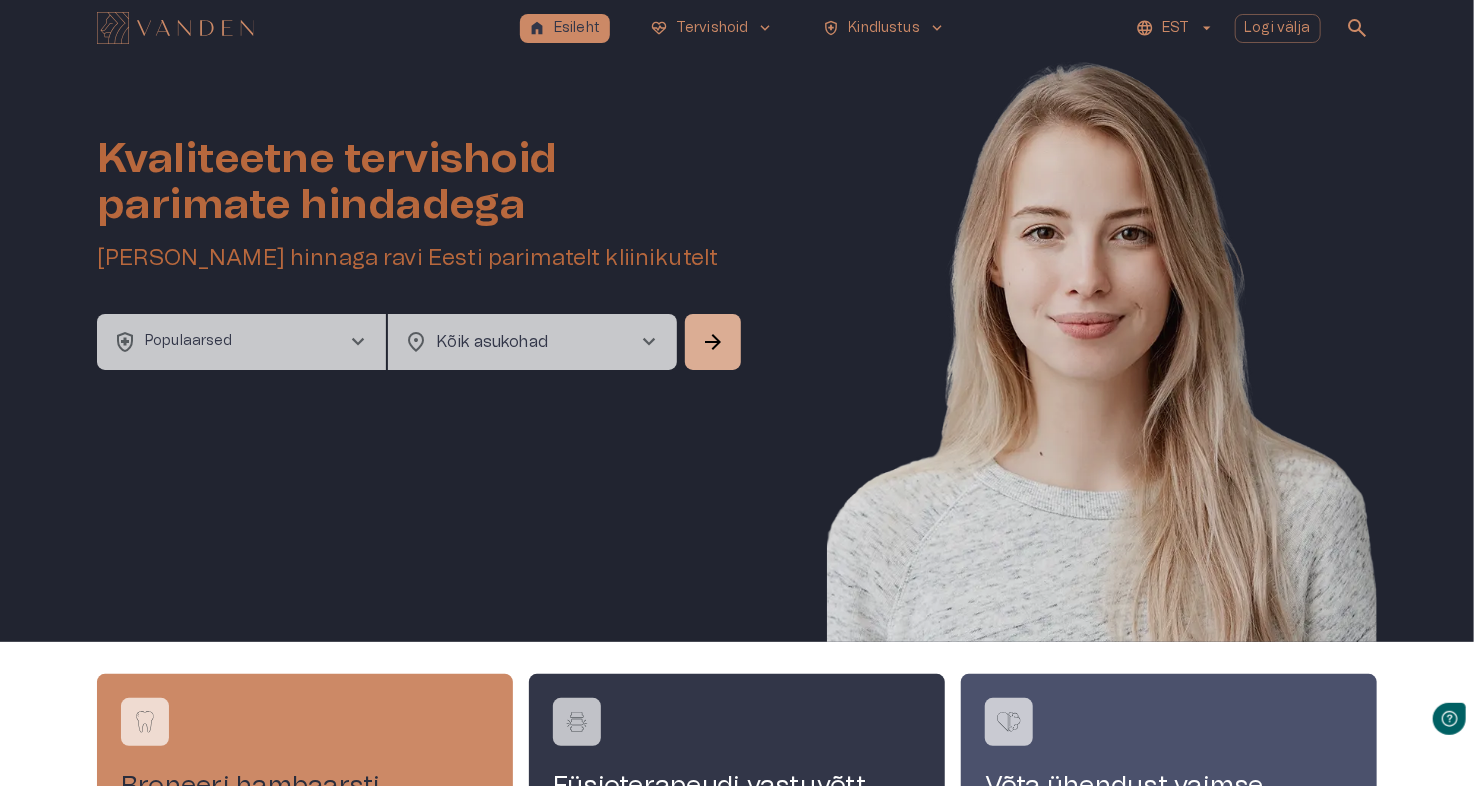 scroll, scrollTop: 0, scrollLeft: 0, axis: both 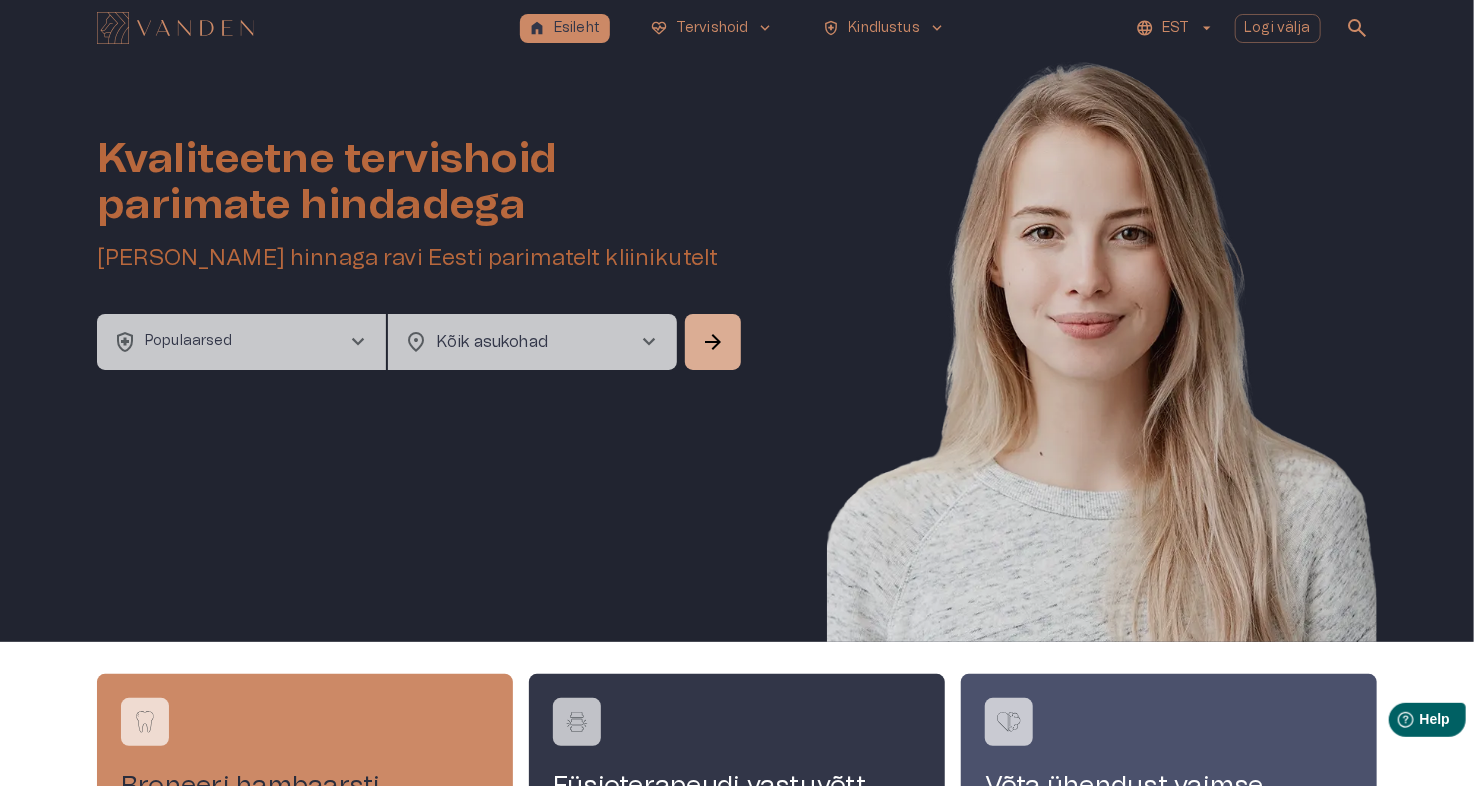 click on "chevron_right" at bounding box center (358, 342) 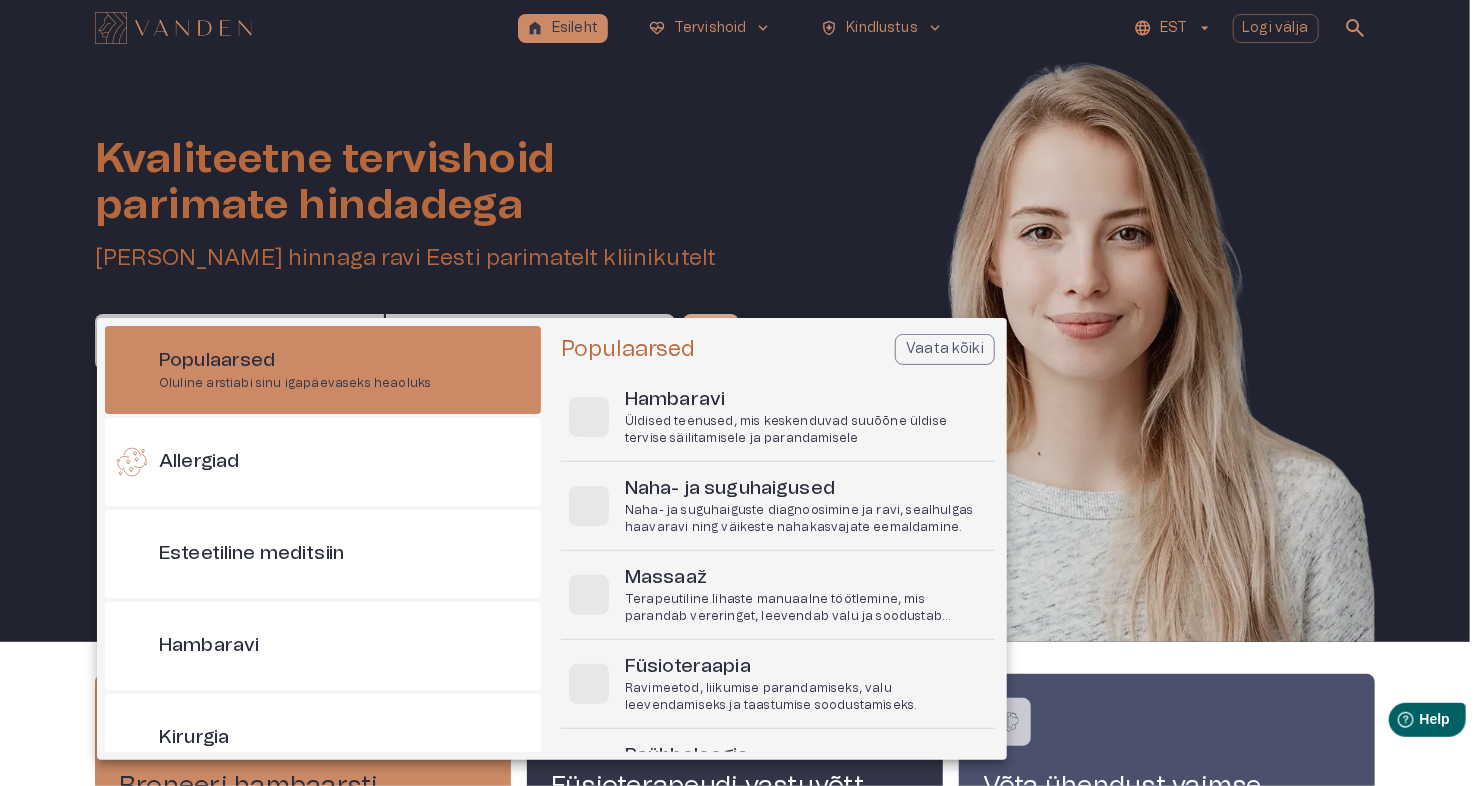 scroll, scrollTop: 56, scrollLeft: 0, axis: vertical 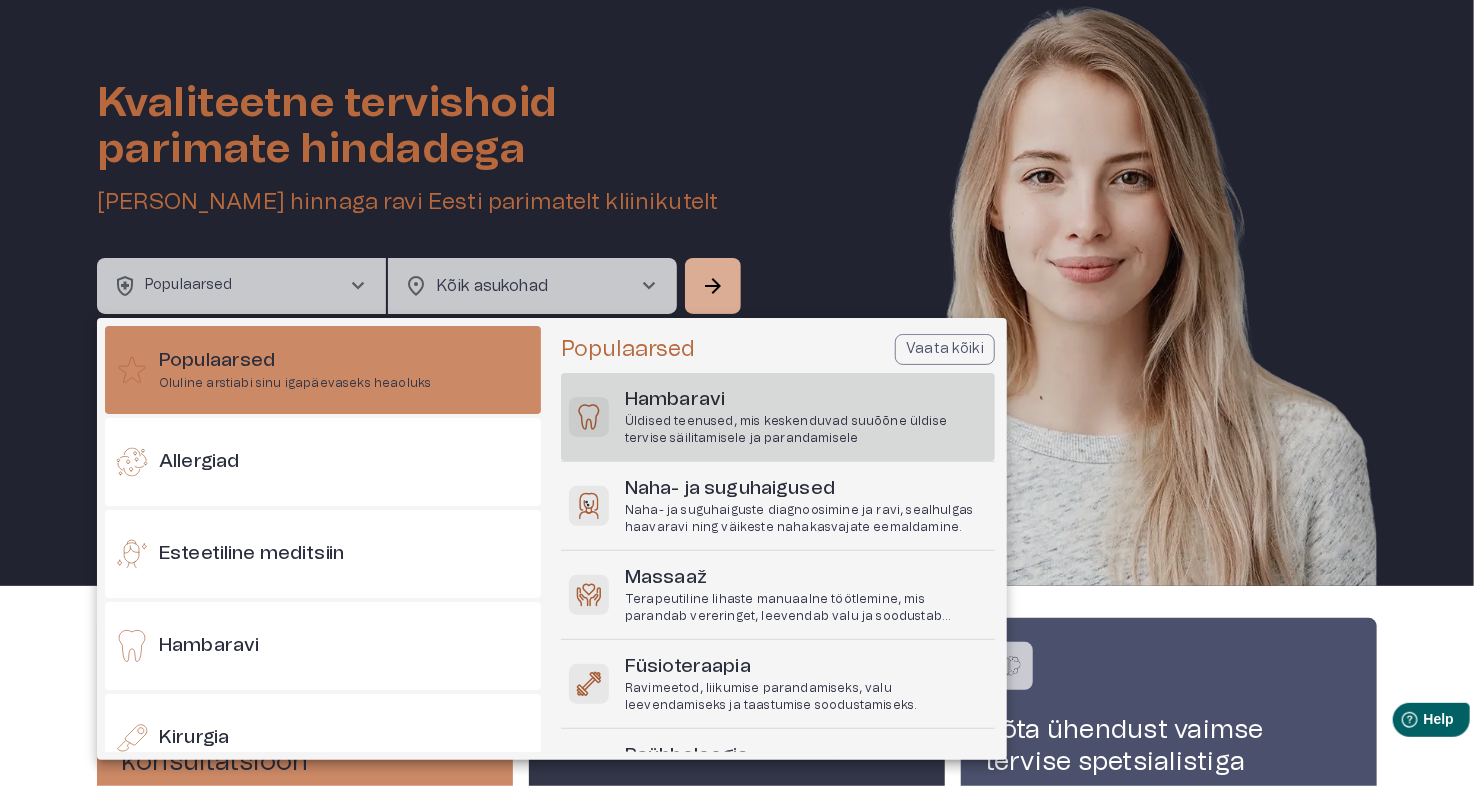 click on "[PERSON_NAME] Üldised teenused, mis keskenduvad suuõõne üldise tervise säilitamisele ja parandamisele" at bounding box center [778, 417] 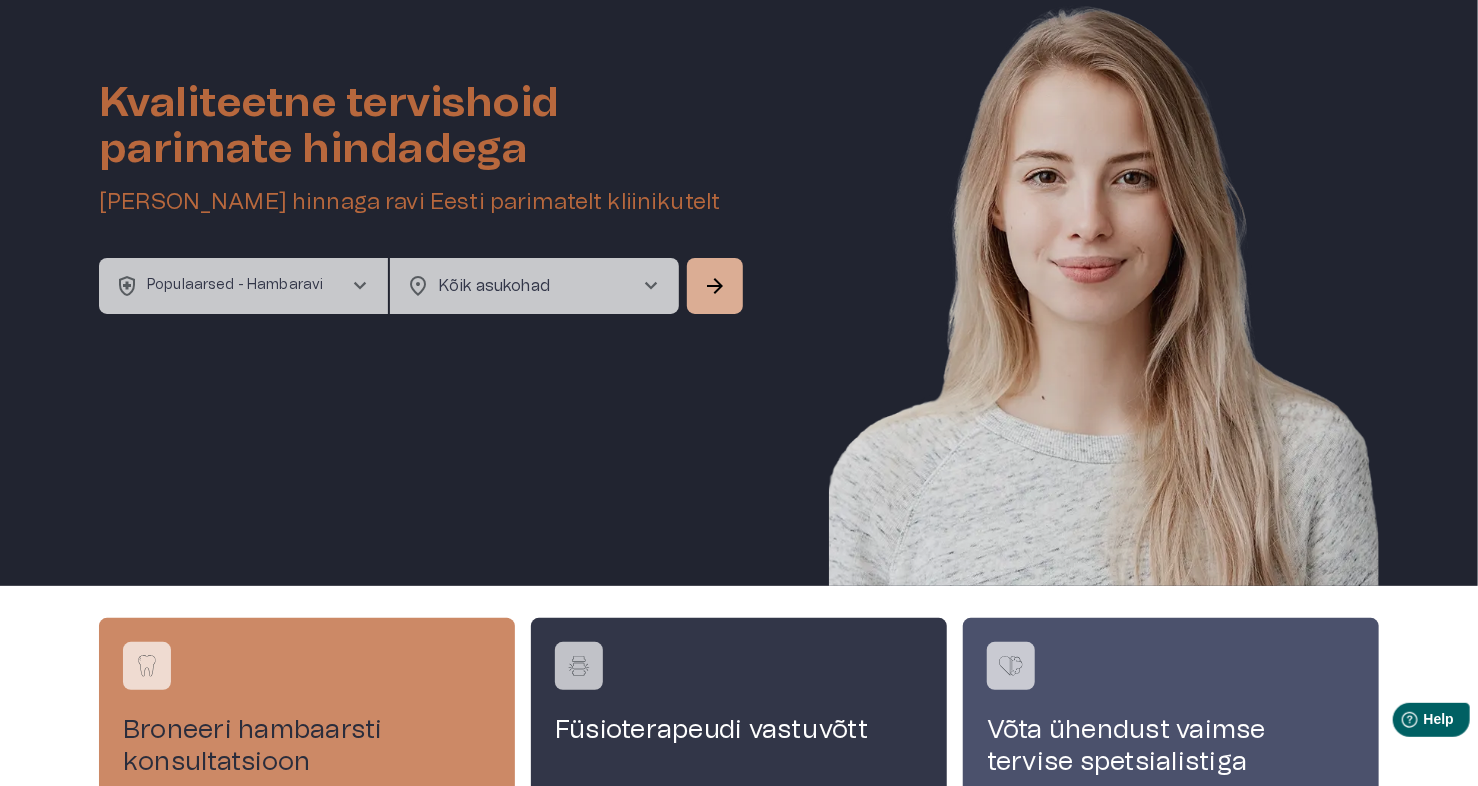 click on "home Esileht ecg_heart Tervishoid keyboard_arrow_down health_and_safety Kindlustus keyboard_arrow_down EST Logi välja search Kvaliteetne tervishoid parimate hindadega Broneeri soodsaima hinnaga ravi Eesti parimatelt kliinikutelt health_and_safety Populaarsed - Hambaravi chevron_right location_on Kõik asukohad chevron_right ​ arrow_forward Broneeri hambaarsti konsultatsioon Füsioterapeudi vastuvõtt Võta ühendust vaimse tervise spetsialistiga Konsultatsioonid Allergiad
Kõneravi
Kopsu- ja hingamisteede haigused
Meeste tervis
Nägemine ja silmahaigused
Naha- ja suguhaigused
[GEOGRAPHIC_DATA]
Töötervishoid
Vaata kõiki Powered by e-Apteek Võta ühendust Privaatsuspoliitika Kasutustingimused" at bounding box center (739, 337) 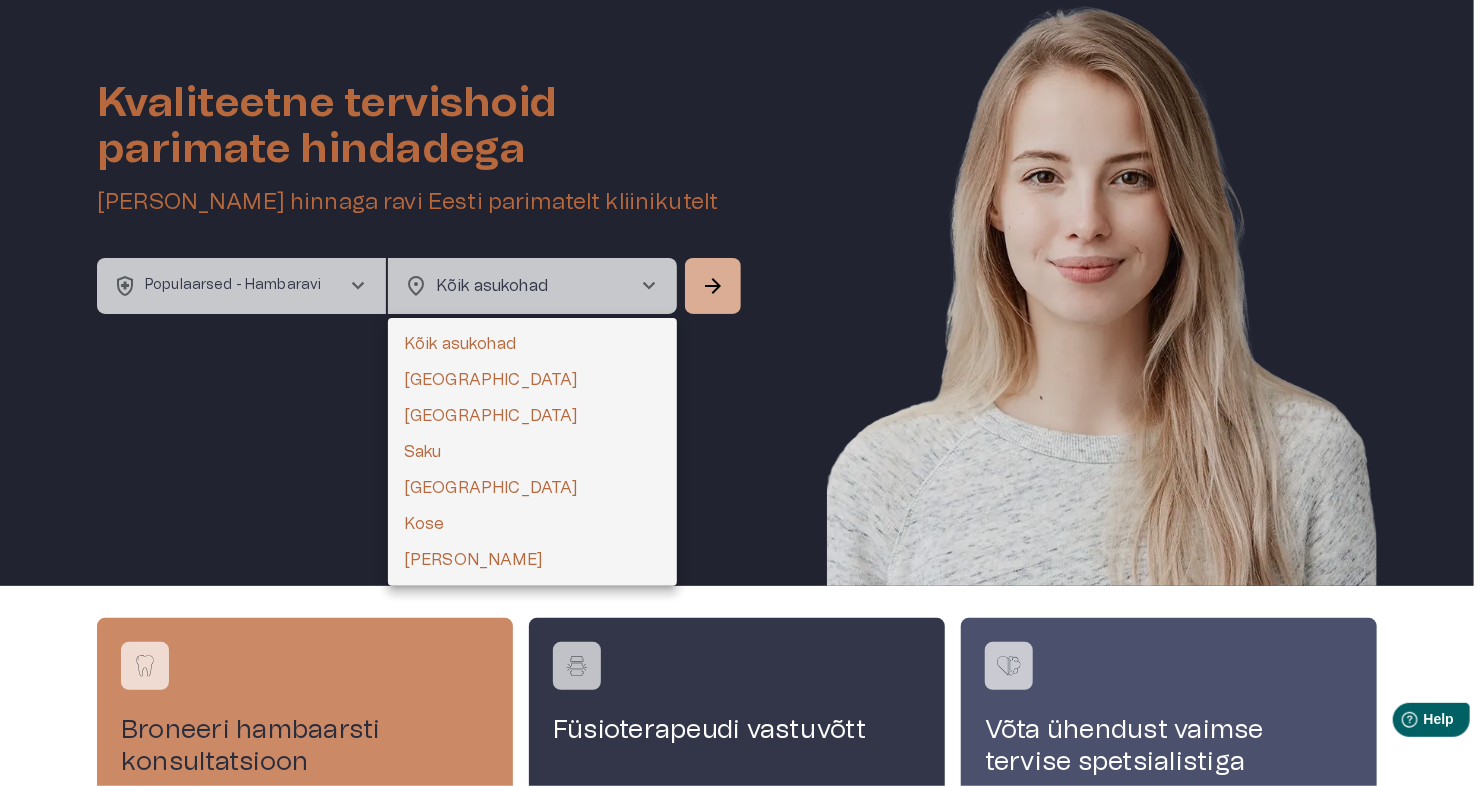 click on "[GEOGRAPHIC_DATA]" at bounding box center [532, 380] 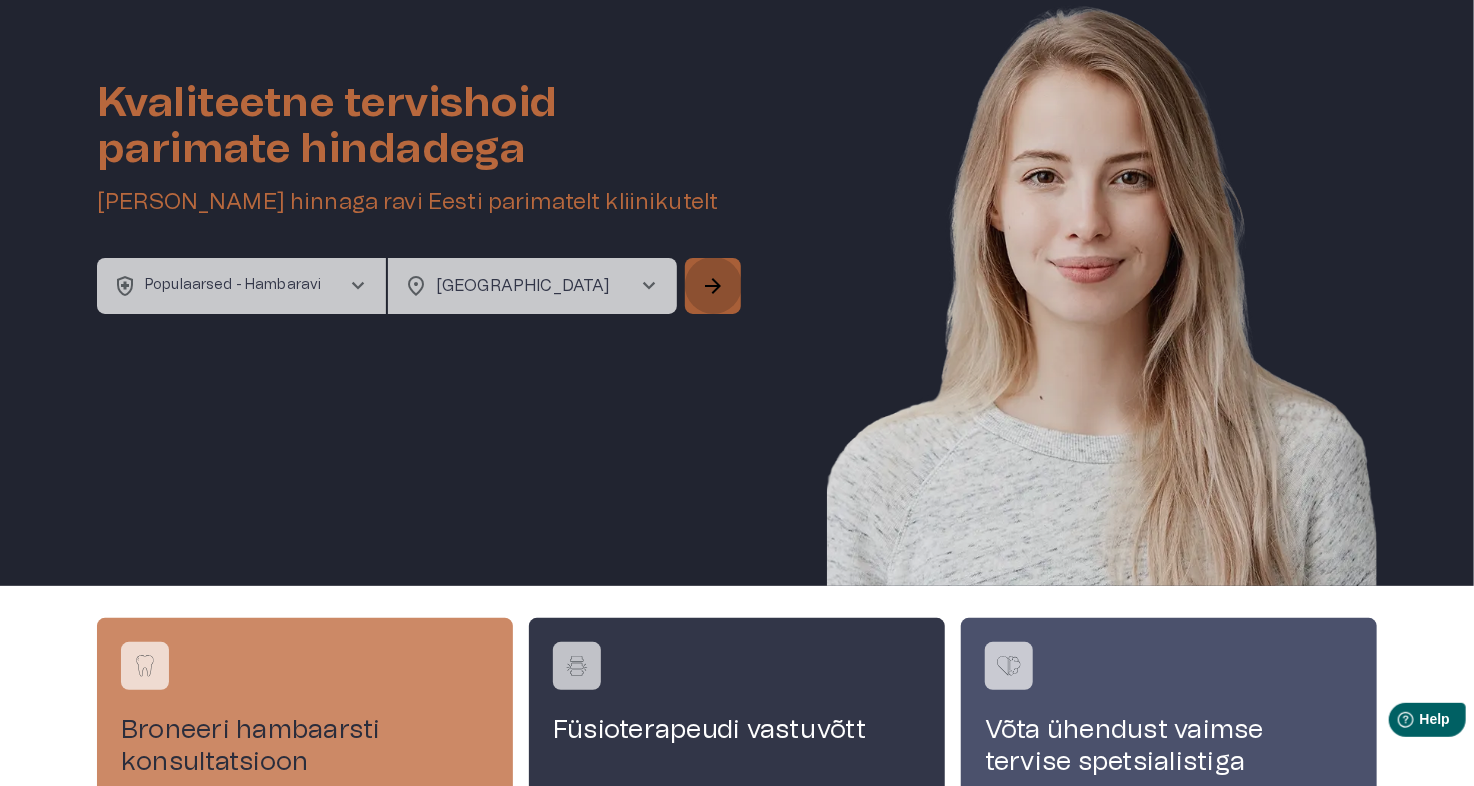 click on "arrow_forward" at bounding box center [713, 286] 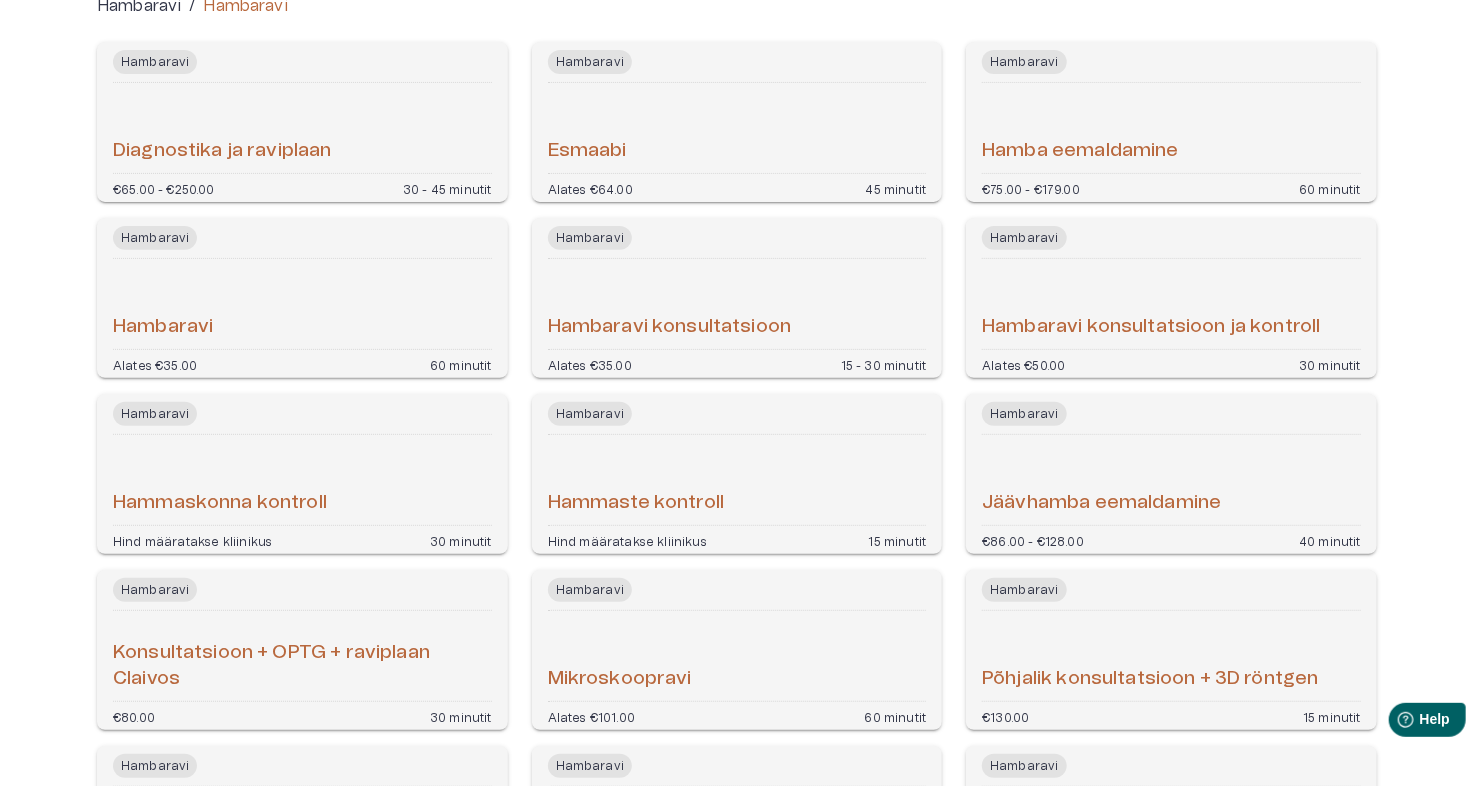 scroll, scrollTop: 0, scrollLeft: 0, axis: both 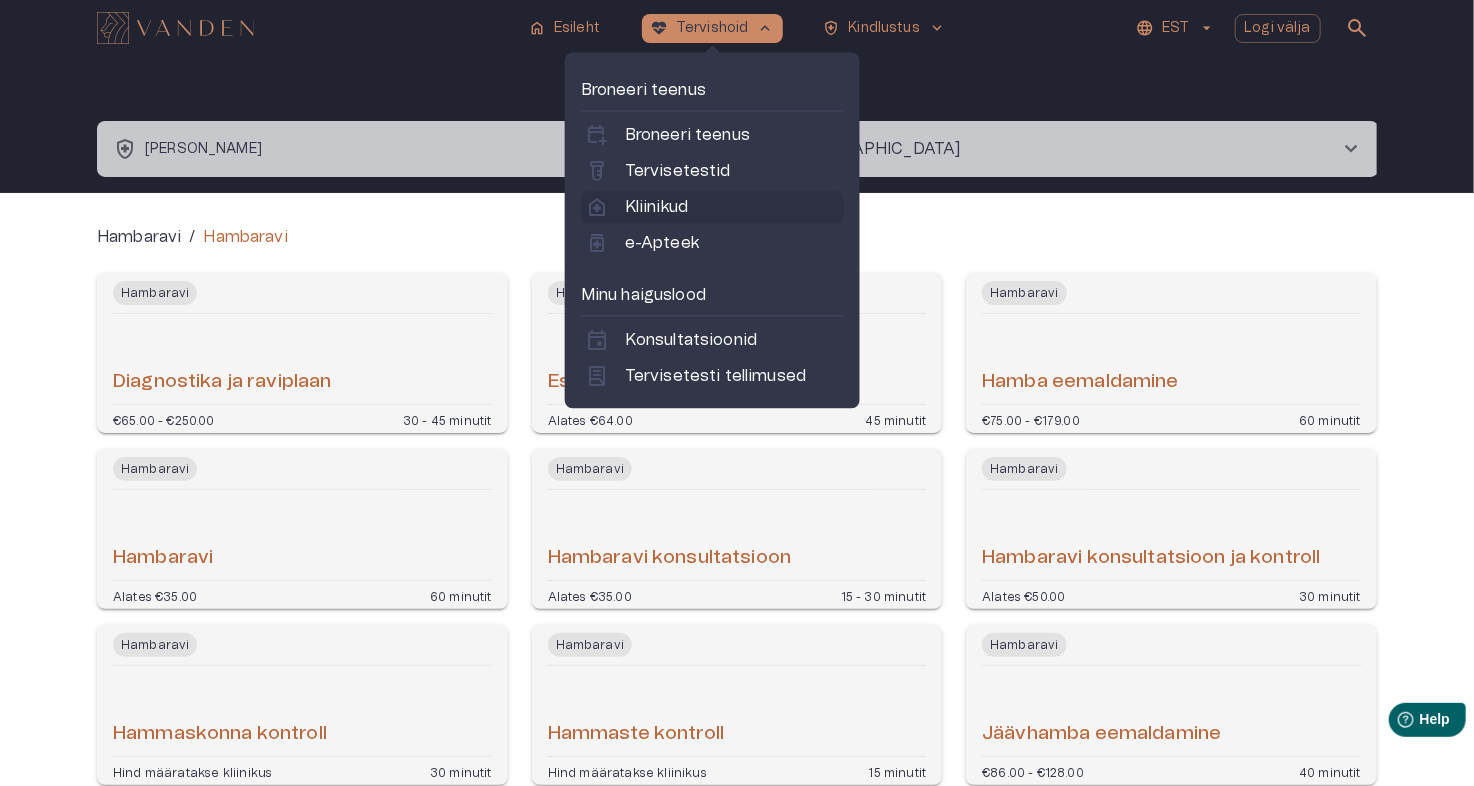 click on "Kliinikud" at bounding box center [656, 207] 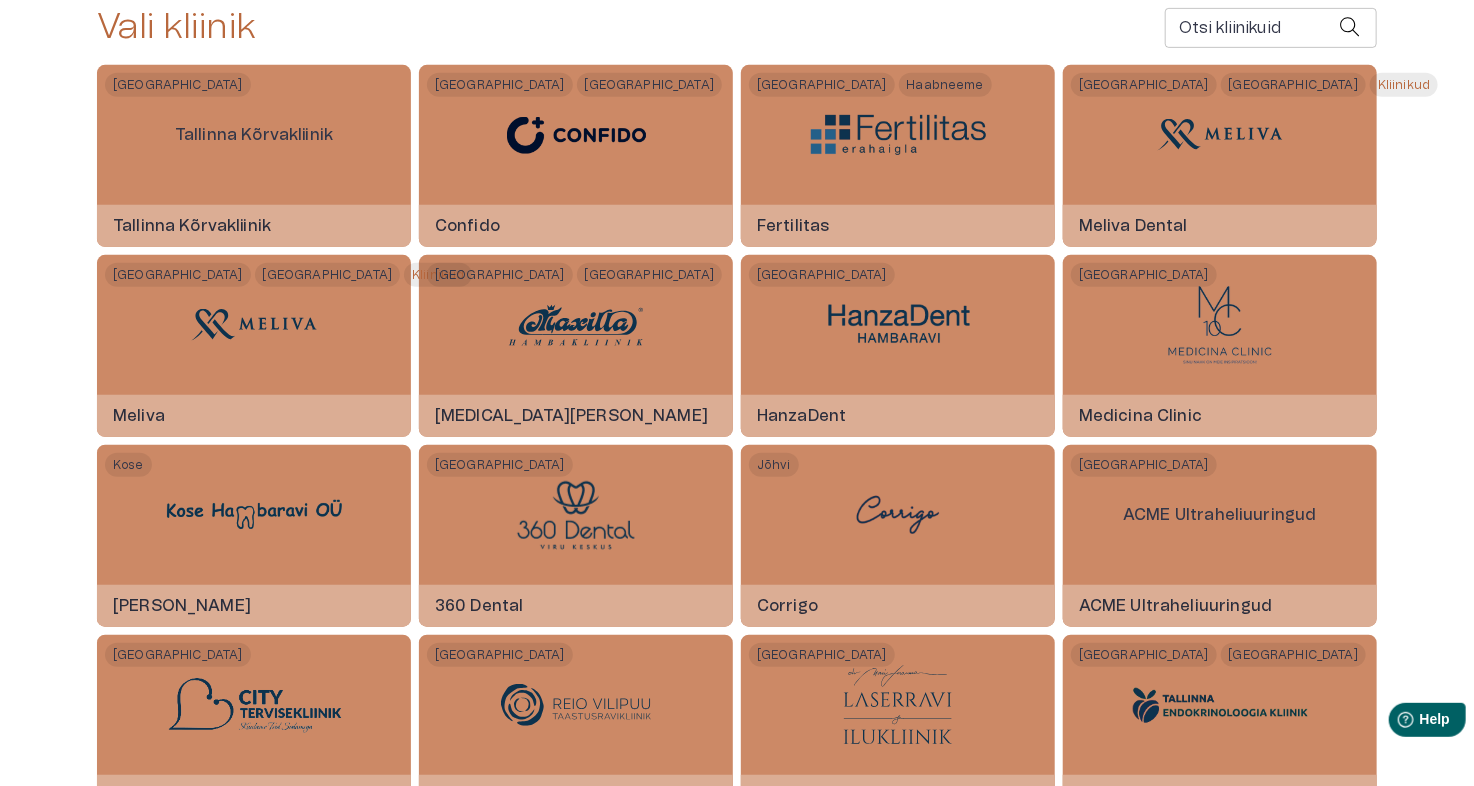 scroll, scrollTop: 500, scrollLeft: 0, axis: vertical 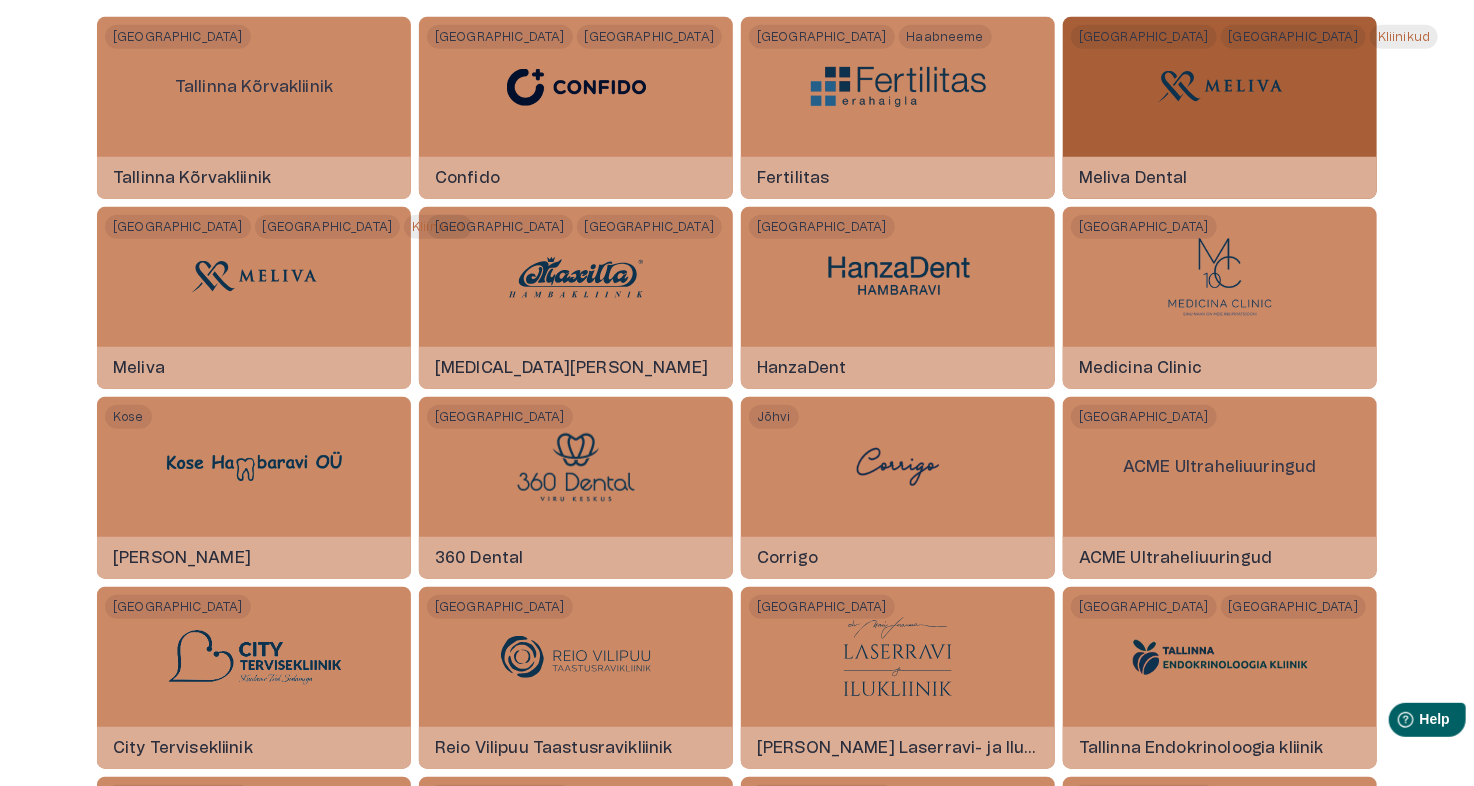 click on "Meliva Dental" at bounding box center (1220, 178) 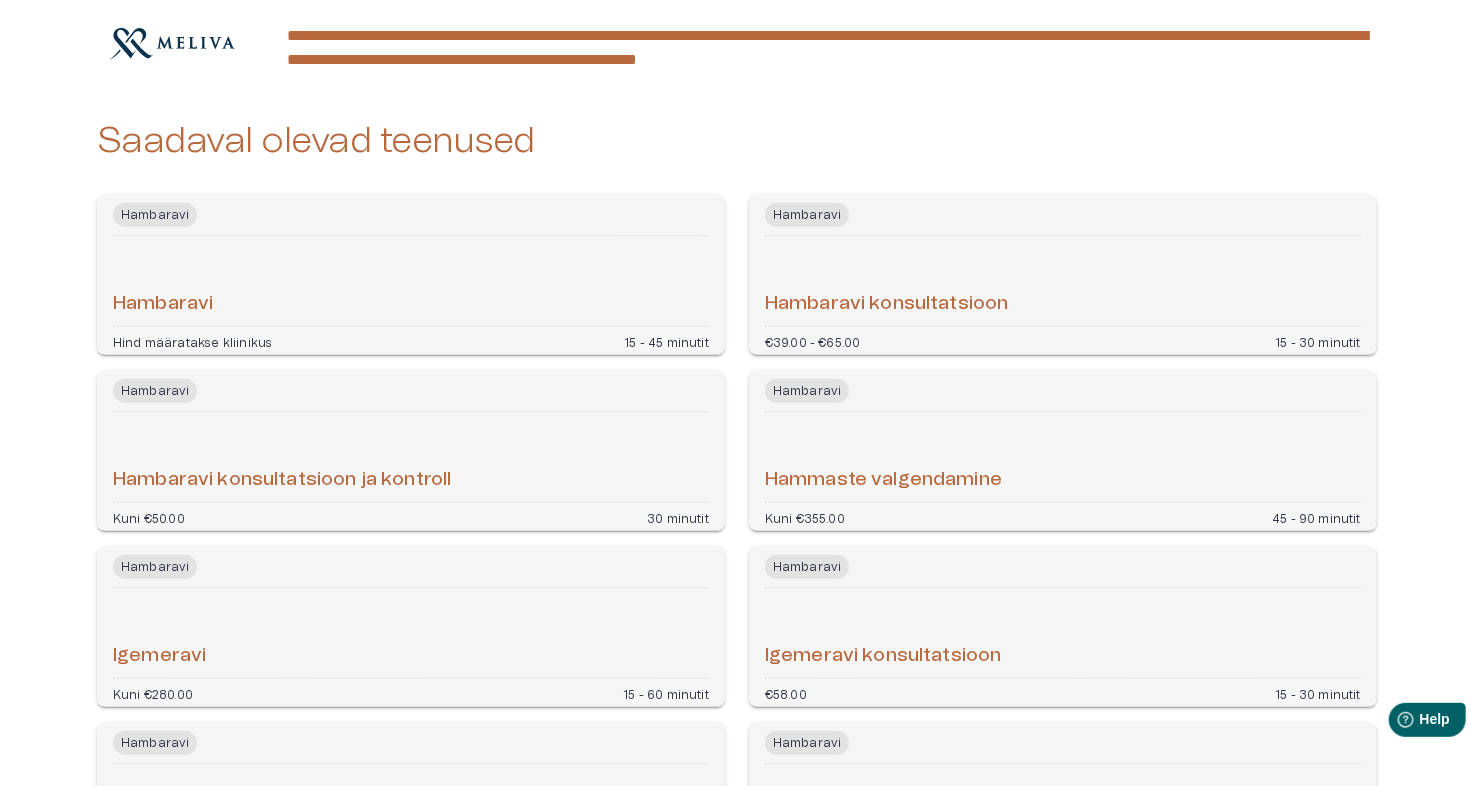 scroll, scrollTop: 312, scrollLeft: 0, axis: vertical 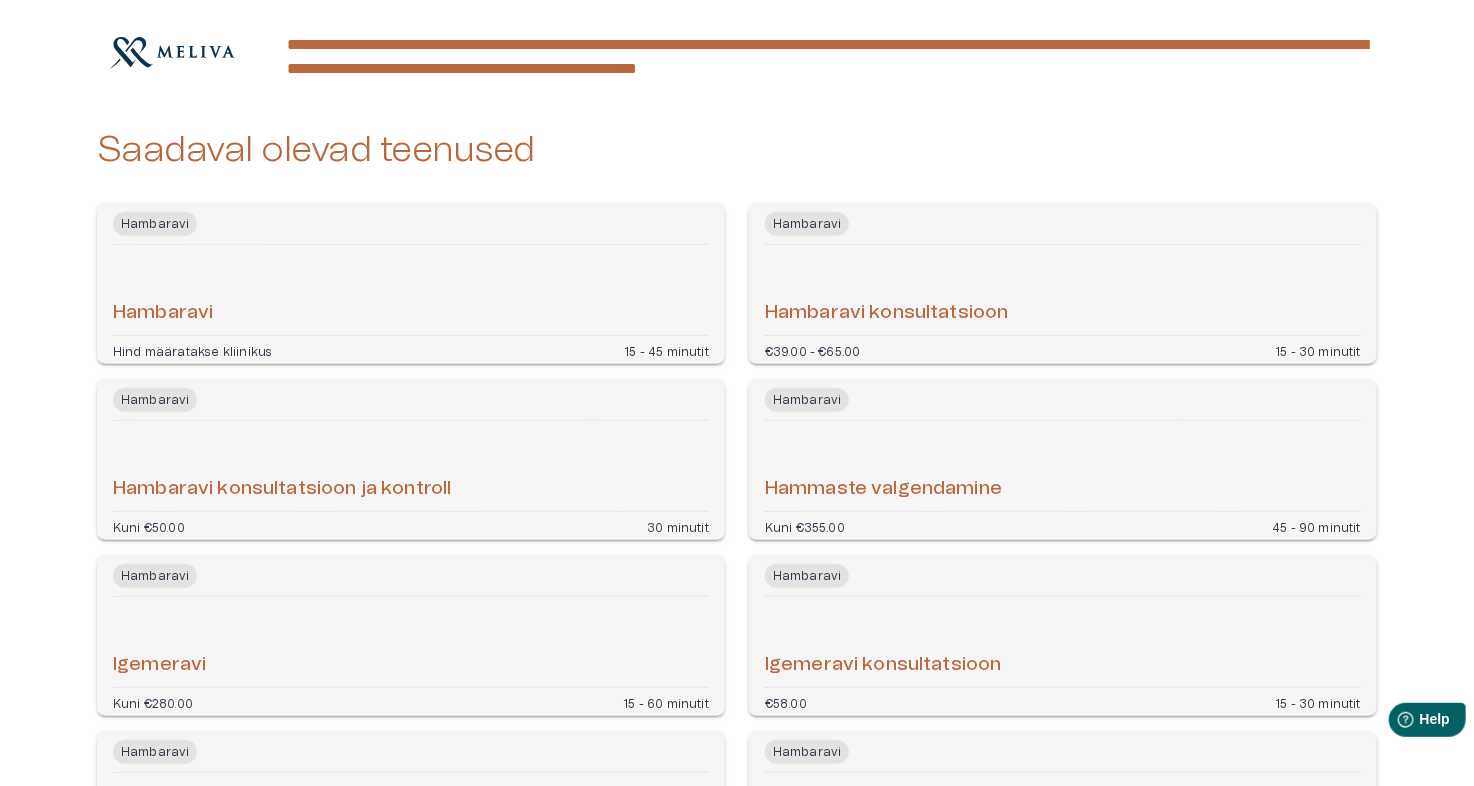 click on "Hambaravi" at bounding box center (411, 290) 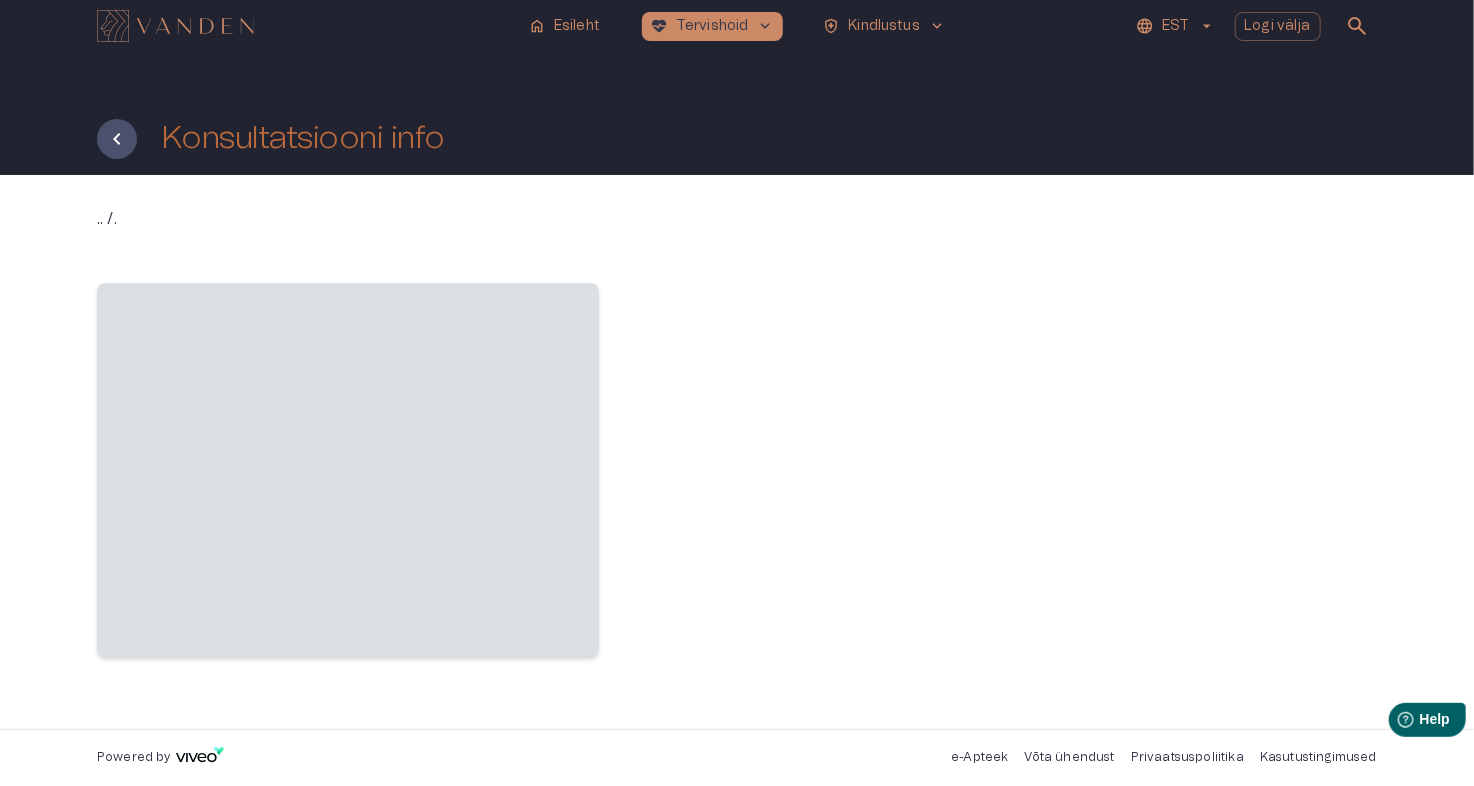 scroll, scrollTop: 0, scrollLeft: 0, axis: both 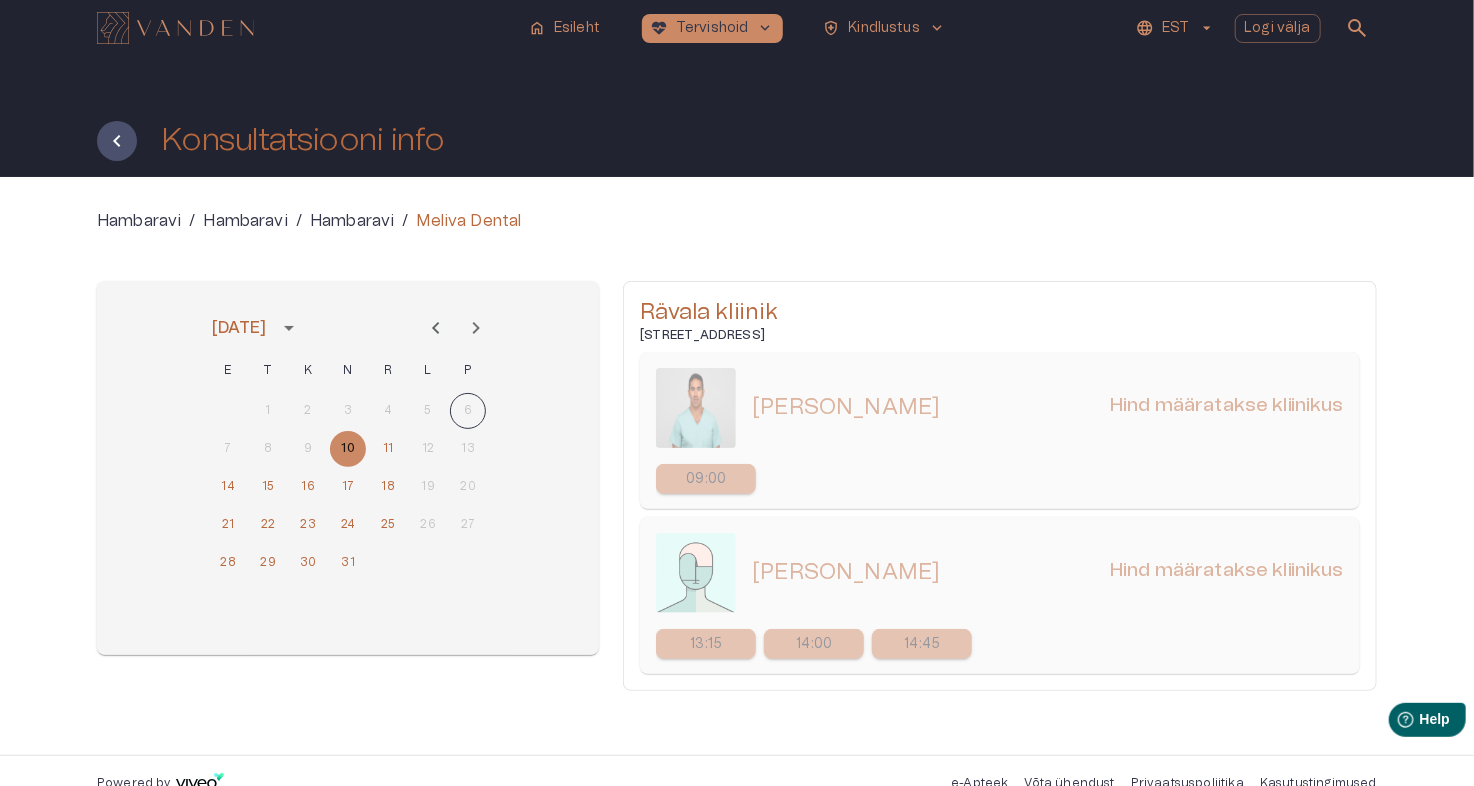 click 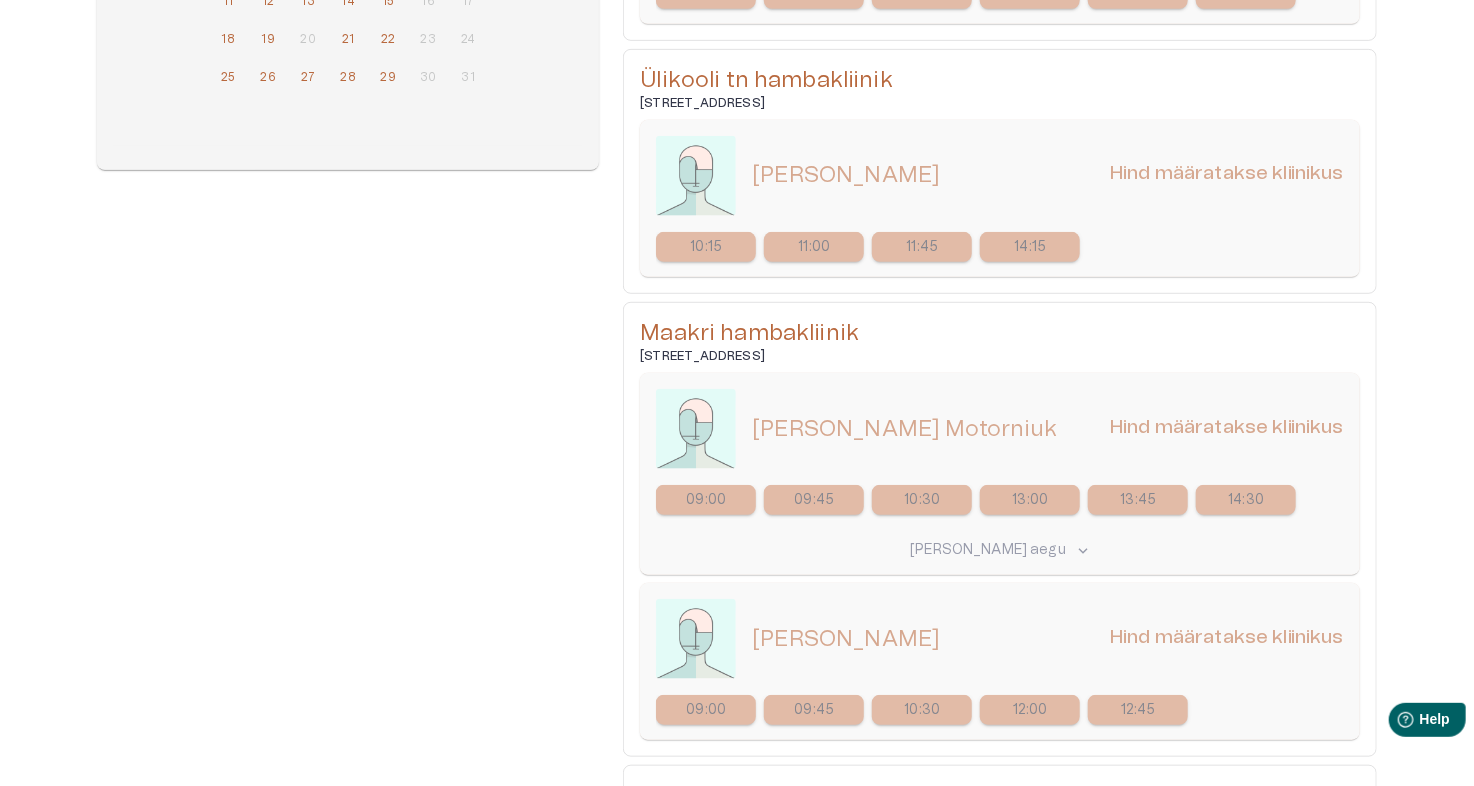 scroll, scrollTop: 0, scrollLeft: 0, axis: both 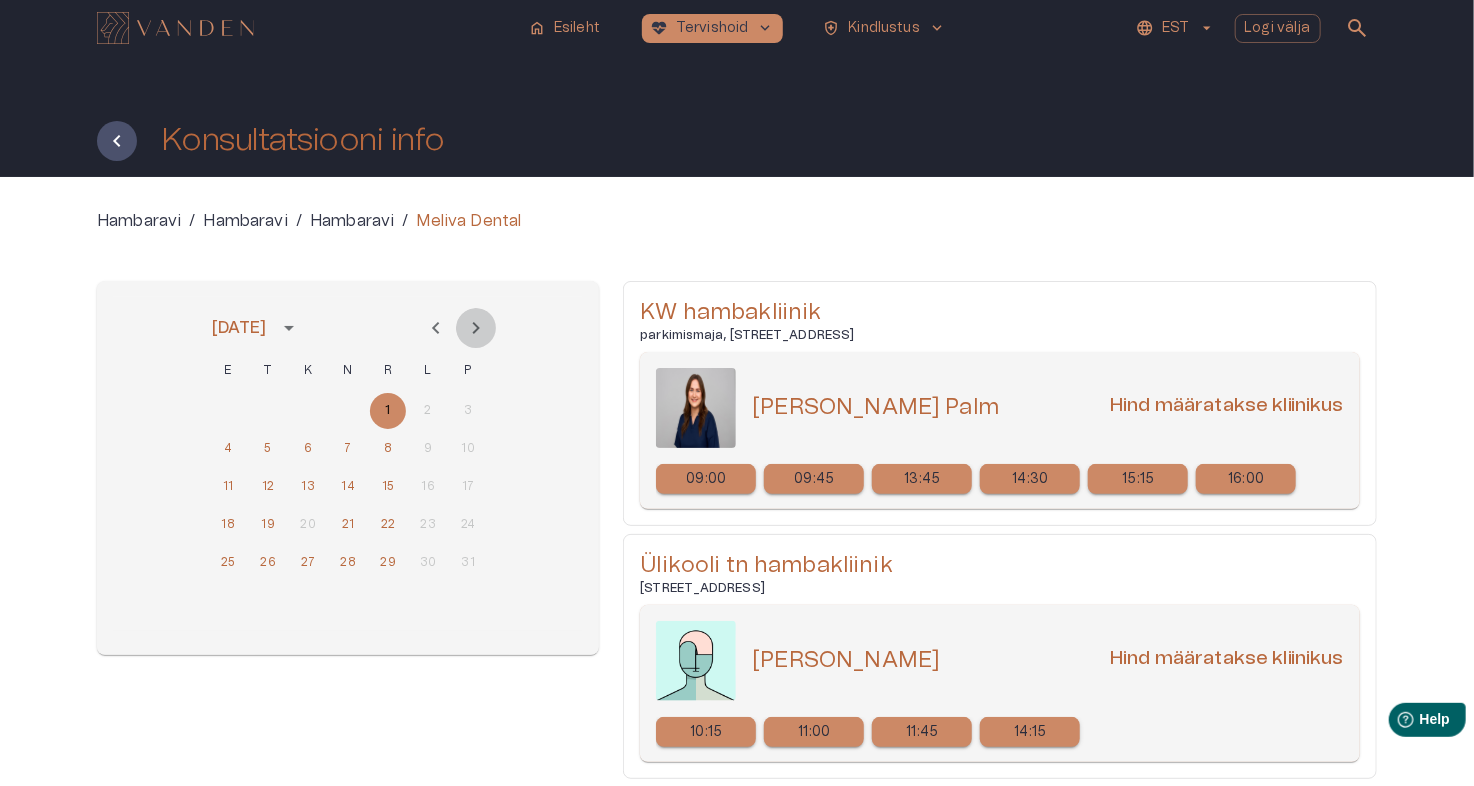 click 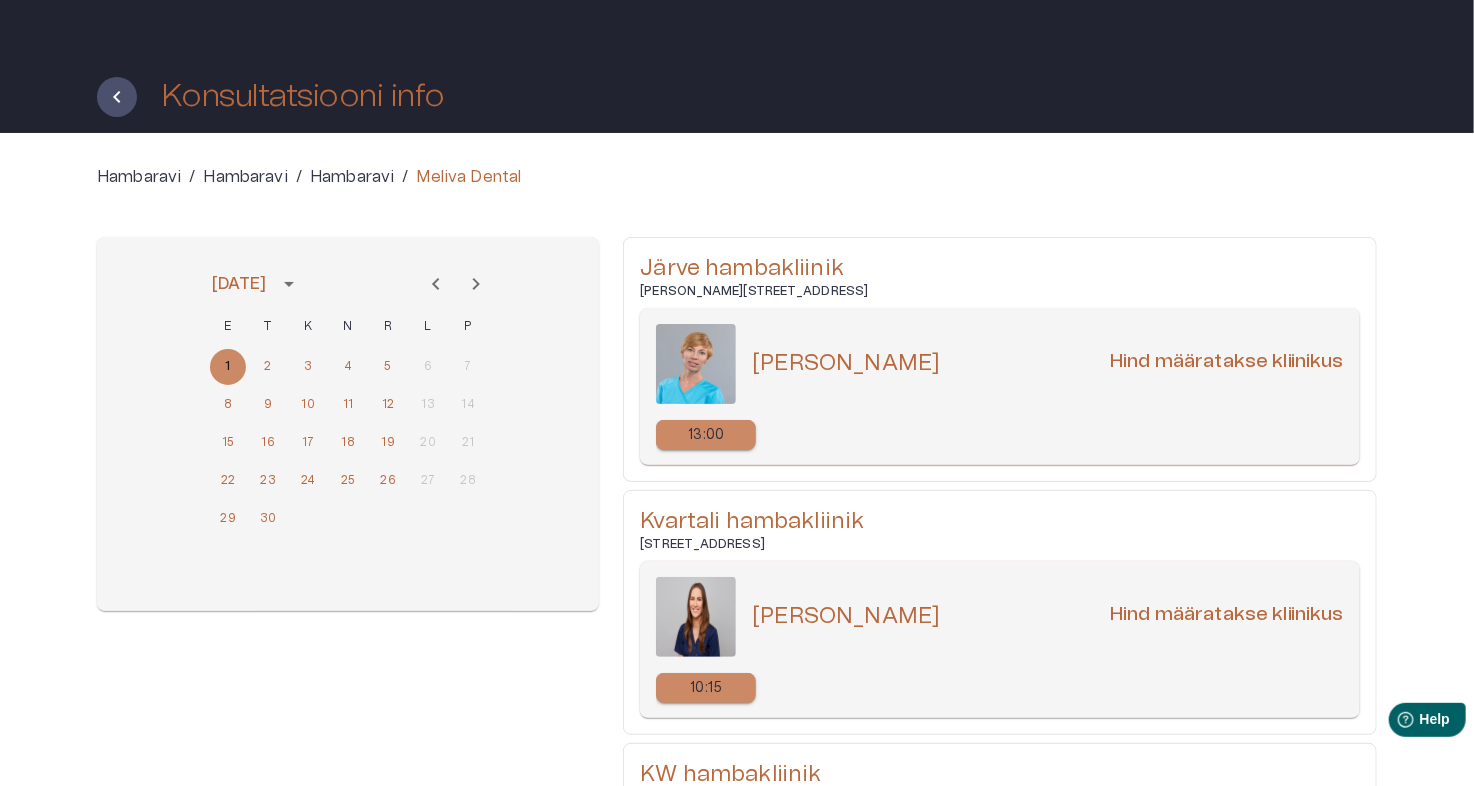 scroll, scrollTop: 0, scrollLeft: 0, axis: both 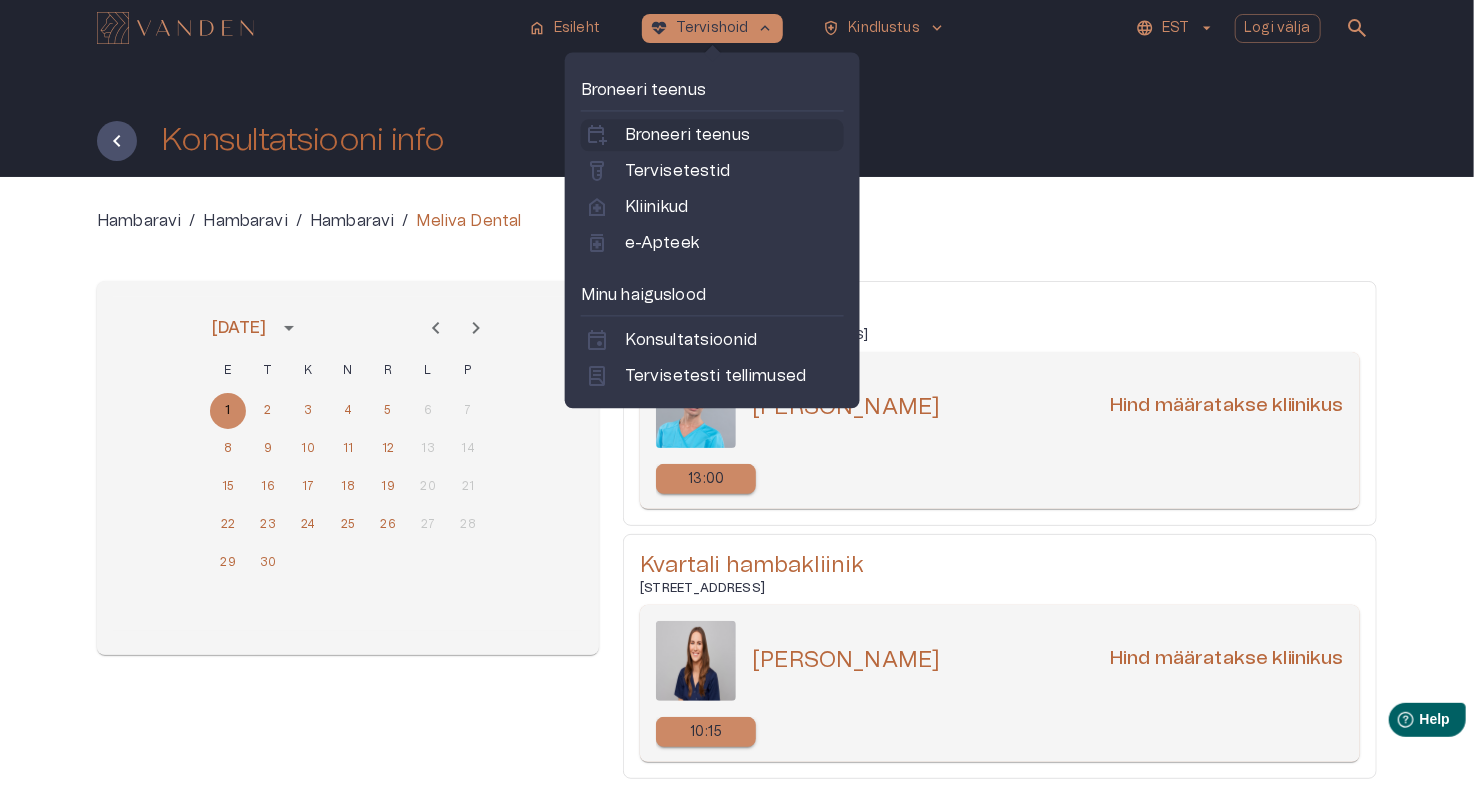 click on "Broneeri teenus" at bounding box center (687, 135) 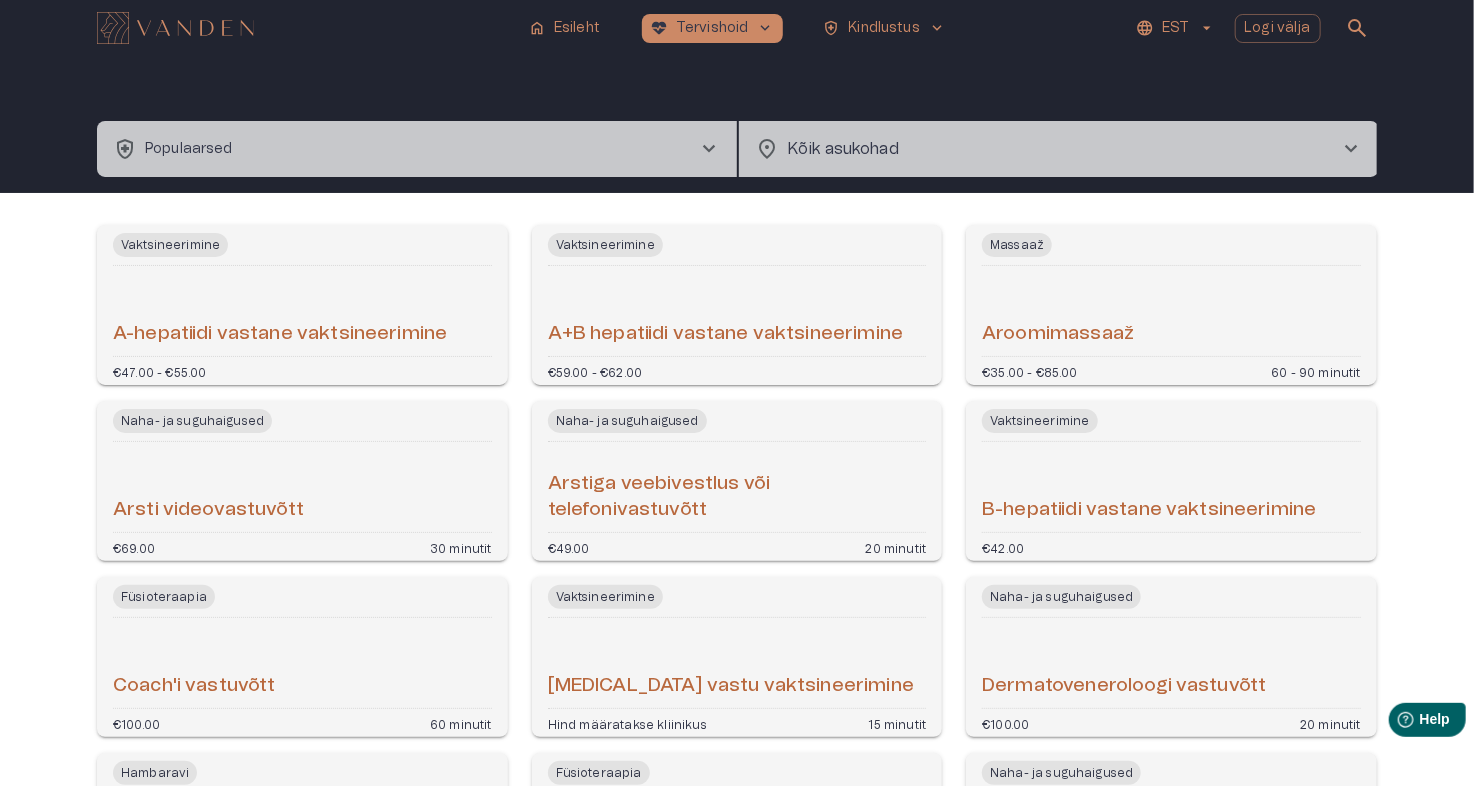 click on "health_and_safety Populaarsed chevron_right location_on Kõik asukohad chevron_right ​" at bounding box center (737, 124) 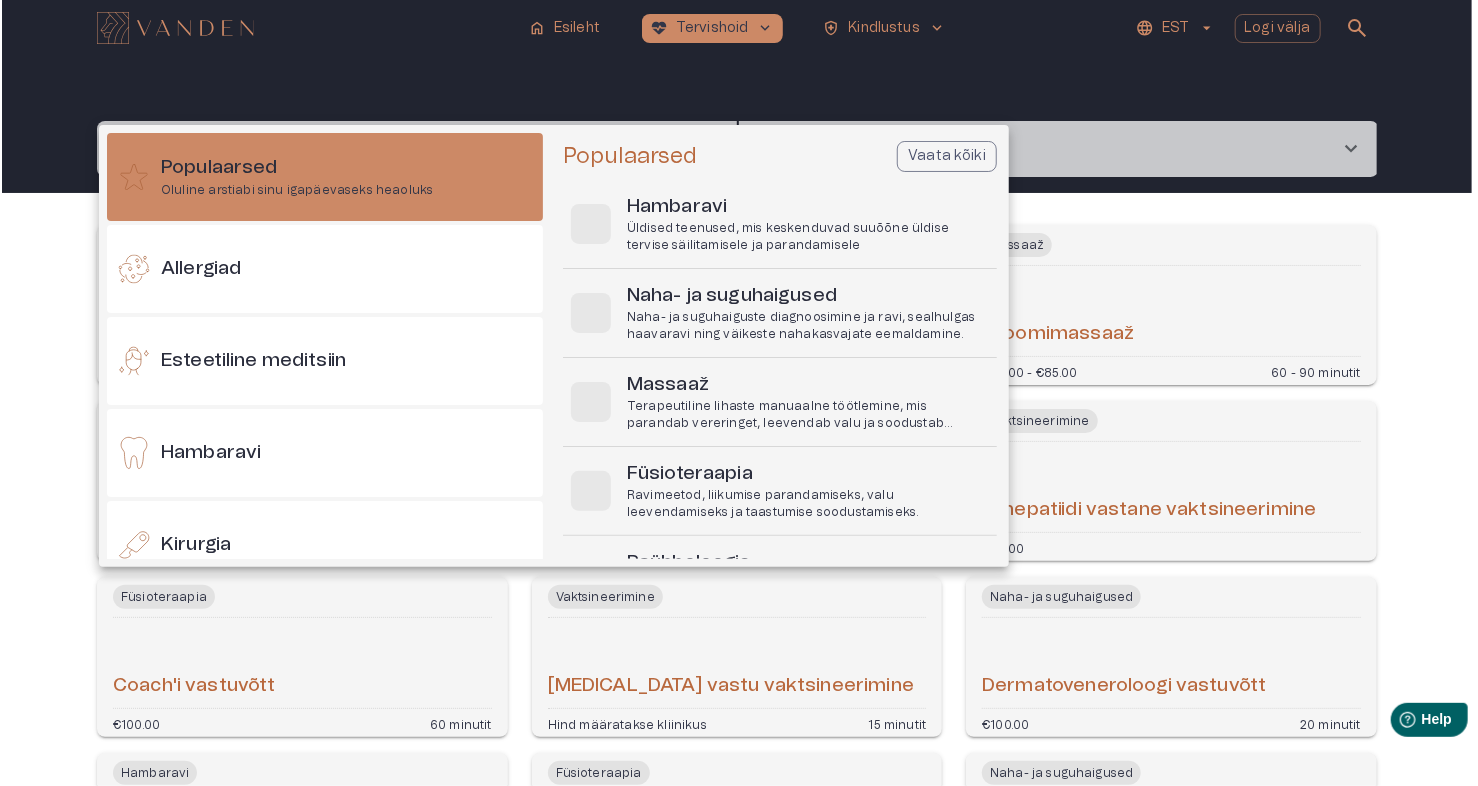 scroll, scrollTop: 56, scrollLeft: 0, axis: vertical 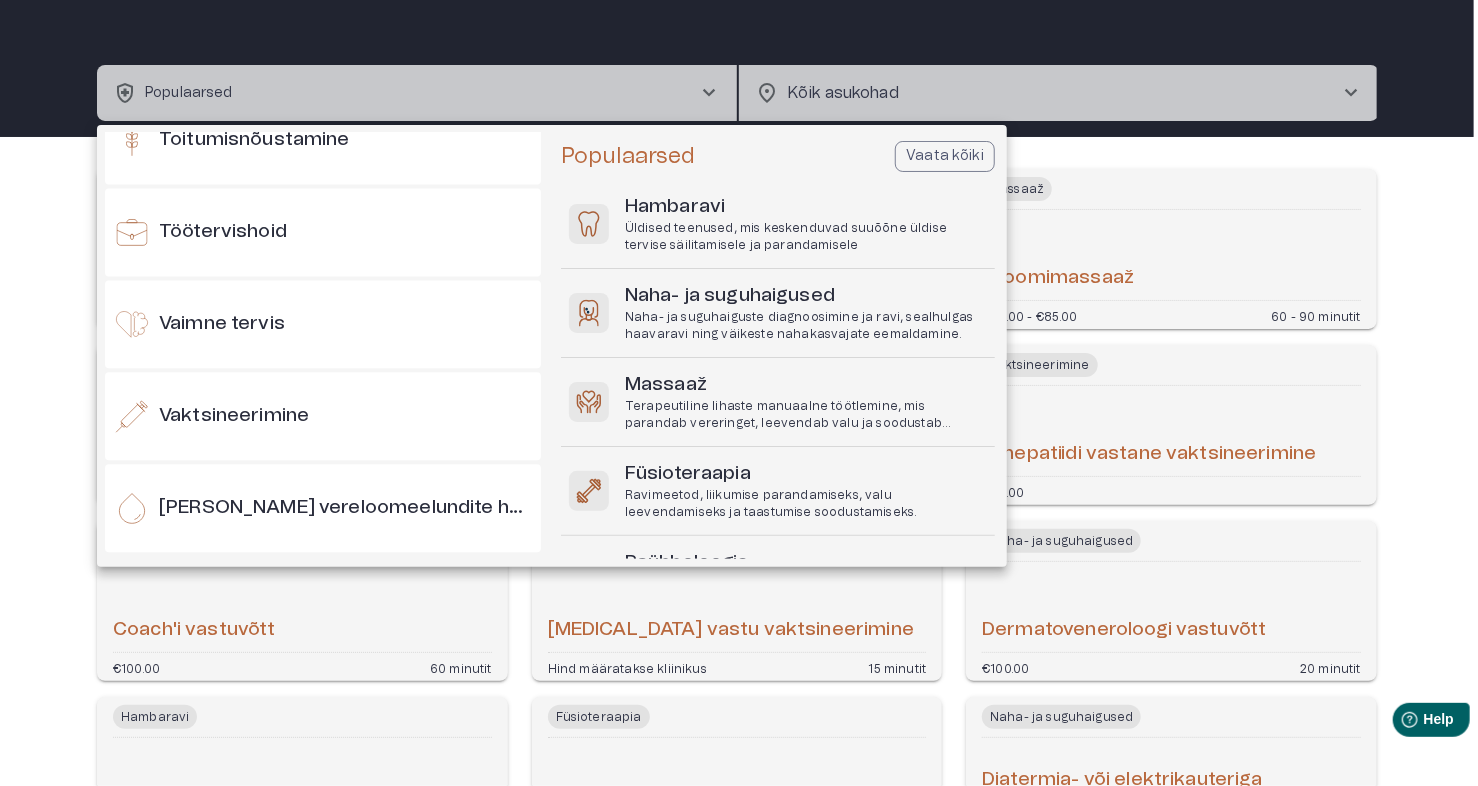 click on "home Esileht ecg_heart Tervishoid keyboard_arrow_down health_and_safety Kindlustus keyboard_arrow_down EST Logi välja search health_and_safety Populaarsed chevron_right location_on Kõik asukohad chevron_right ​ Vaktsineerimine A-hepatiidi vastane vaktsineerimine €47.00 - €55.00 Vaktsineerimine A+B hepatiidi vastane vaktsineerimine €59.00 - €62.00 Massaaž Aroomimassaaž €35.00 - €85.00 60 - 90 minutit Naha- ja suguhaigused Arsti videovastuvõtt €69.00 30 minutit Naha- ja suguhaigused Arstiga veebivestlus või telefonivastuvõtt €49.00 20 minutit Vaktsineerimine B-hepatiidi vastane vaktsineerimine €42.00 Füsioteraapia Coach'i vastuvõtt €100.00 60 minutit Vaktsineerimine [MEDICAL_DATA] vastu vaktsineerimine Hind määratakse kliinikus 15 minutit Naha- ja suguhaigused Dermatoveneroloogi vastuvõtt €100.00 20 minutit Hambaravi Diagnostika ja raviplaan €65.00 - €250.00 30 - 45 minutit Füsioteraapia Diastaasiteraapia pakett €190.00 Naha- ja suguhaigused €80.00 €42.00" at bounding box center (739, 337) 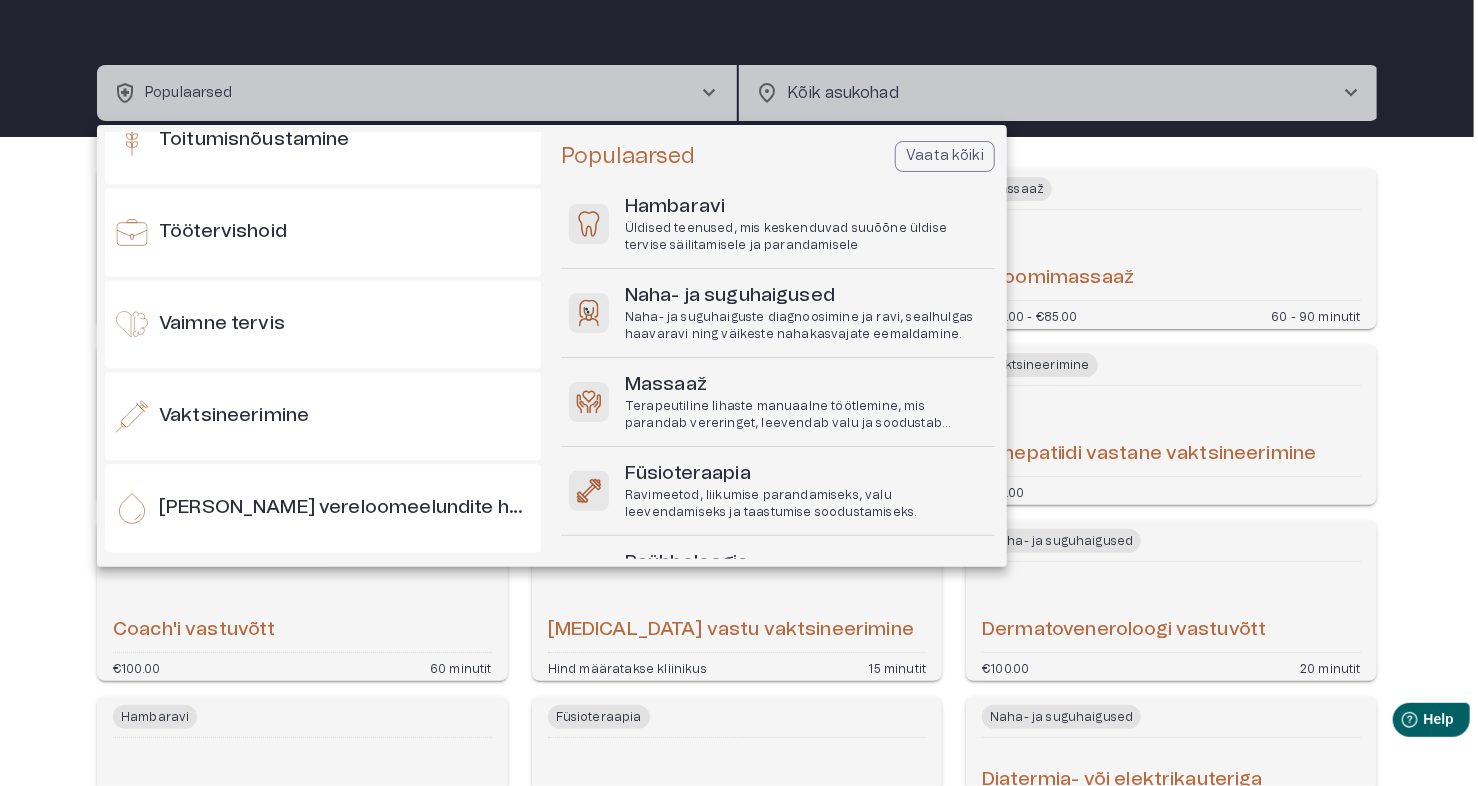 click at bounding box center [739, 393] 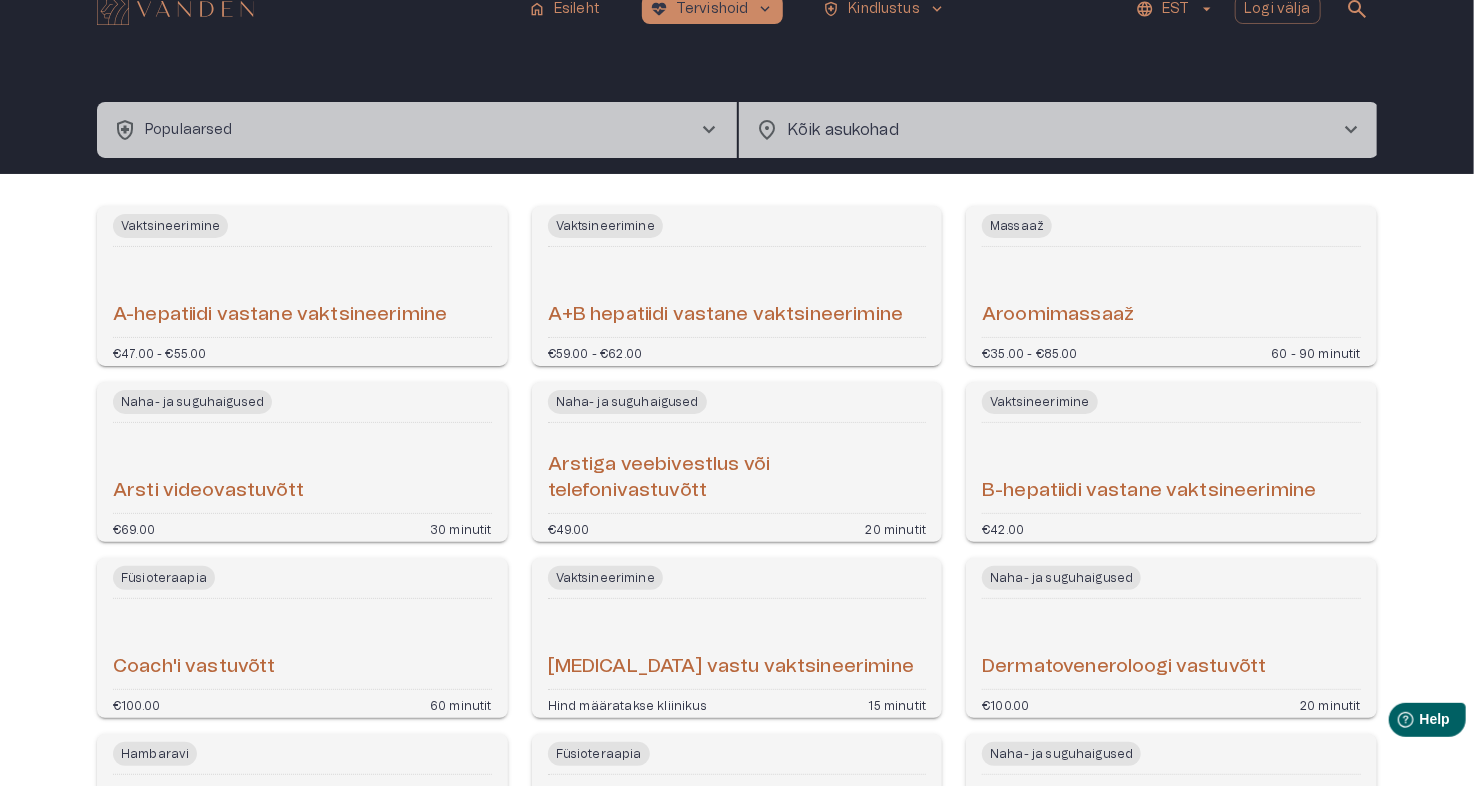 scroll, scrollTop: 0, scrollLeft: 0, axis: both 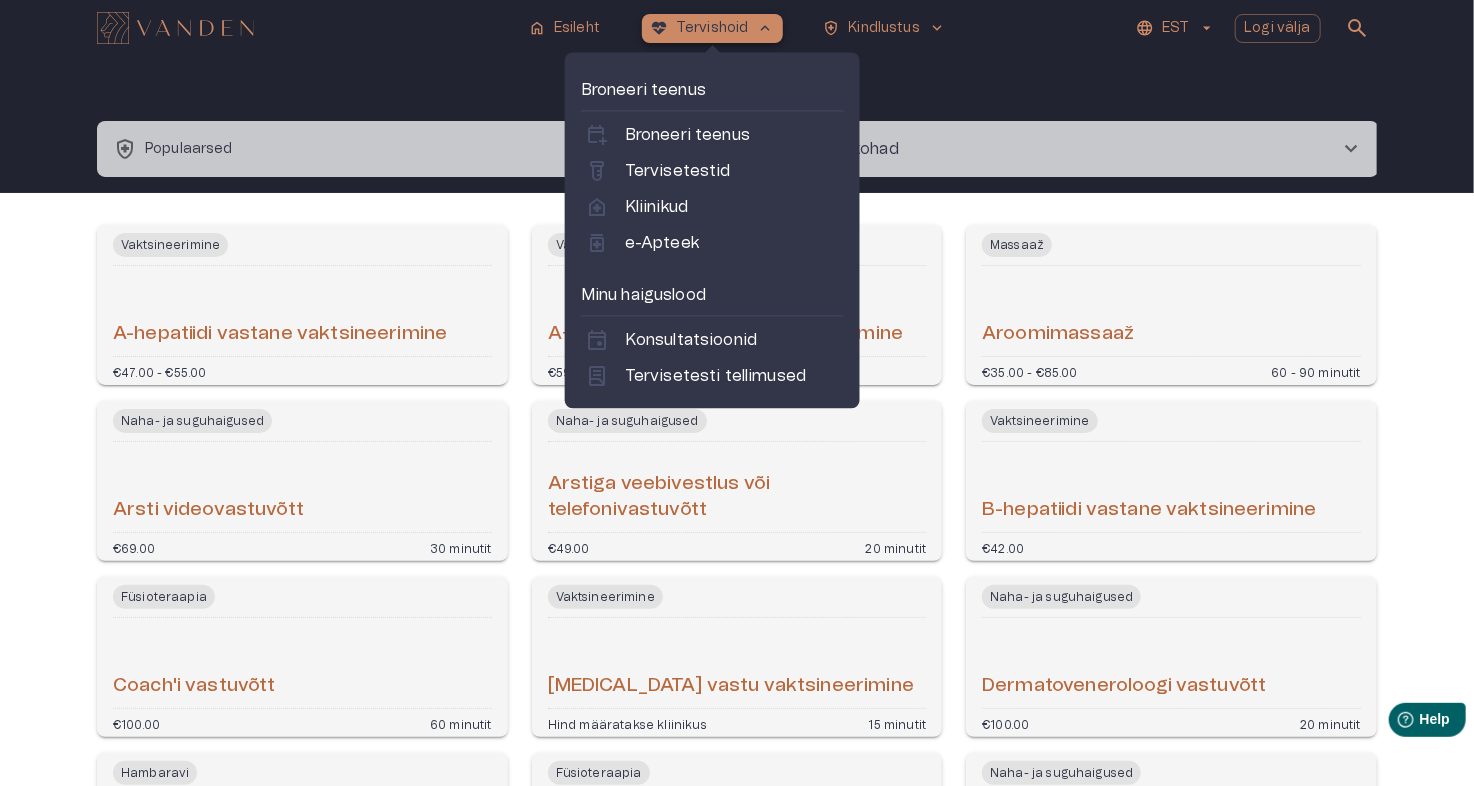 click on "ecg_heart Tervishoid keyboard_arrow_up" at bounding box center (712, 28) 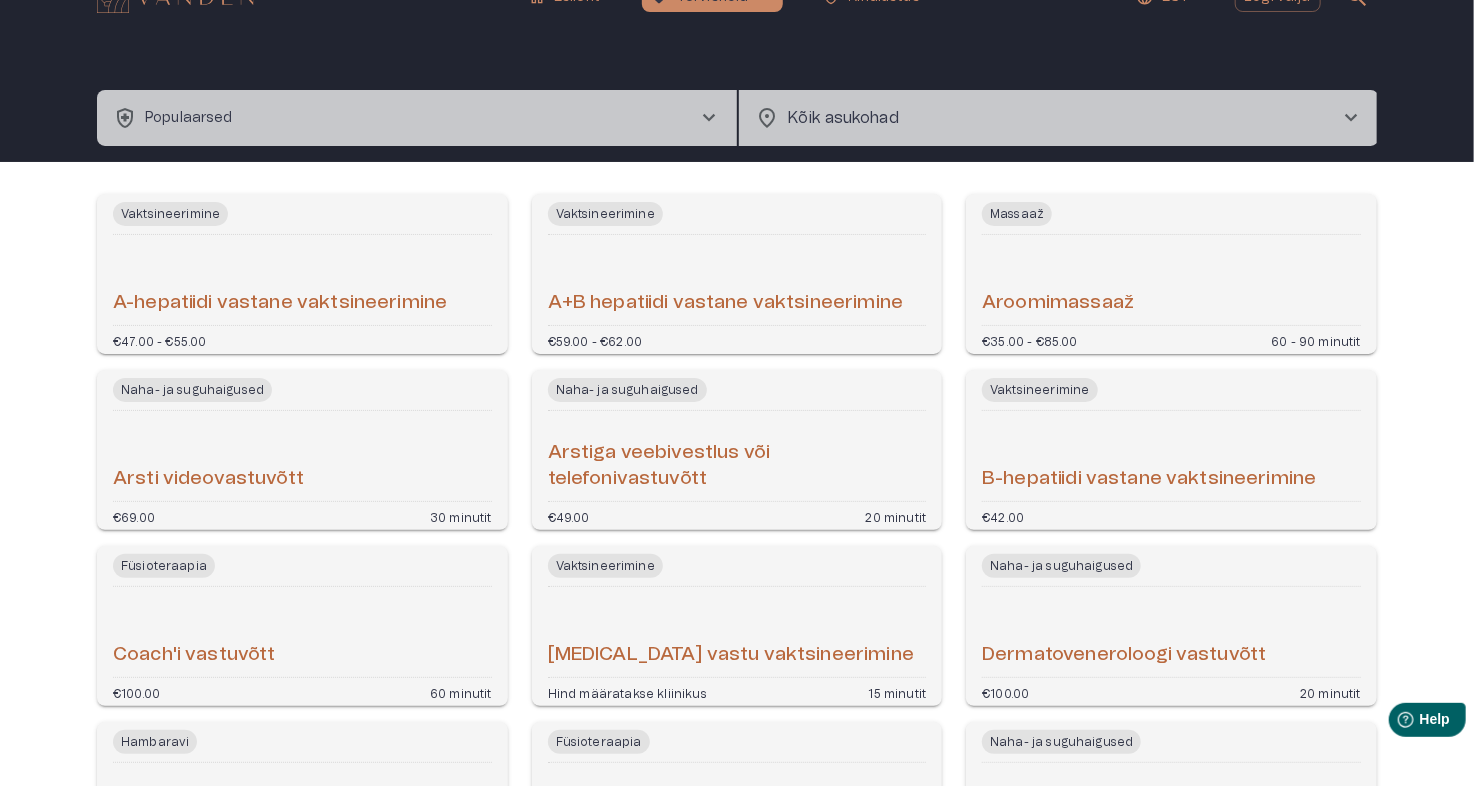 scroll, scrollTop: 0, scrollLeft: 0, axis: both 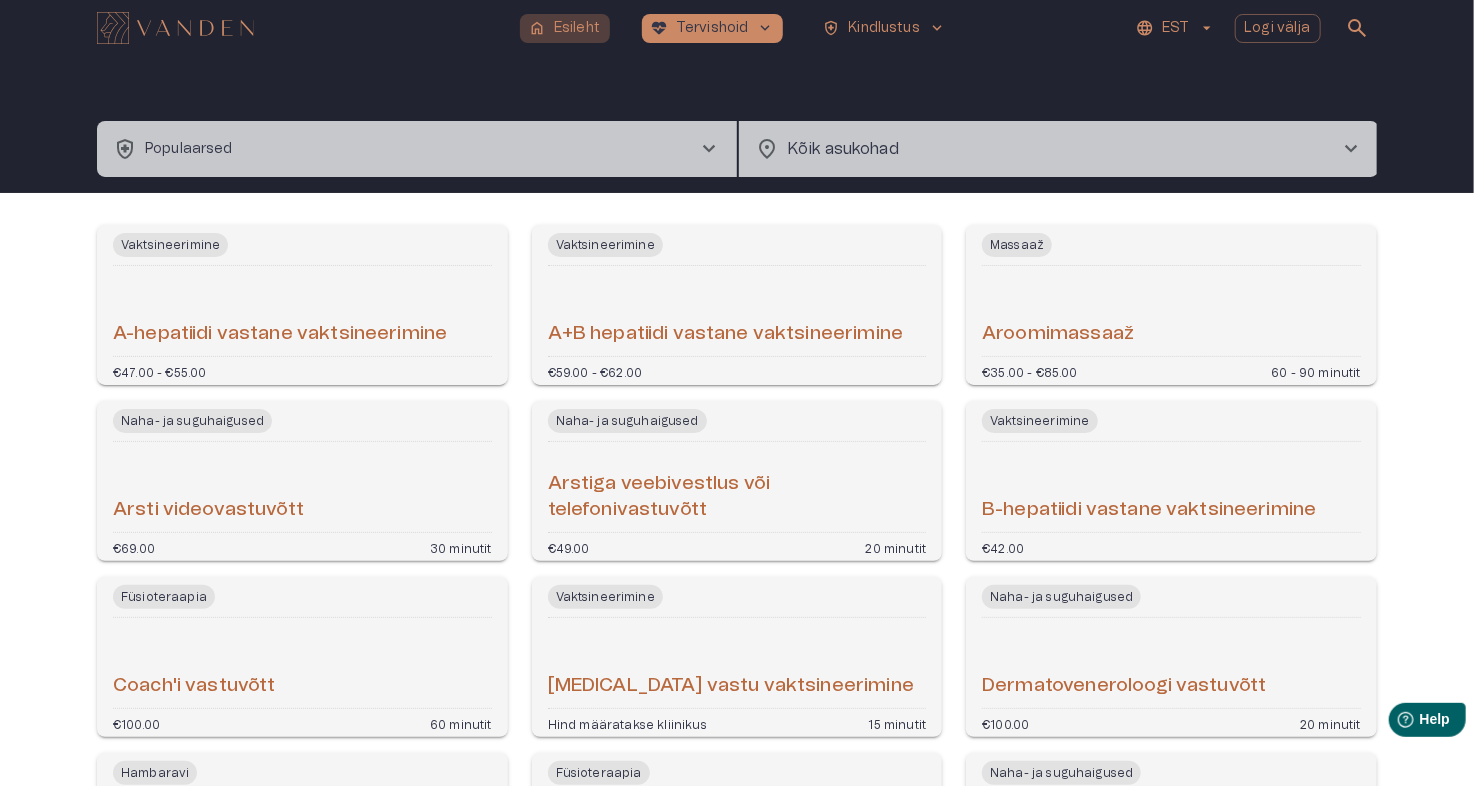 click on "Esileht" at bounding box center [577, 28] 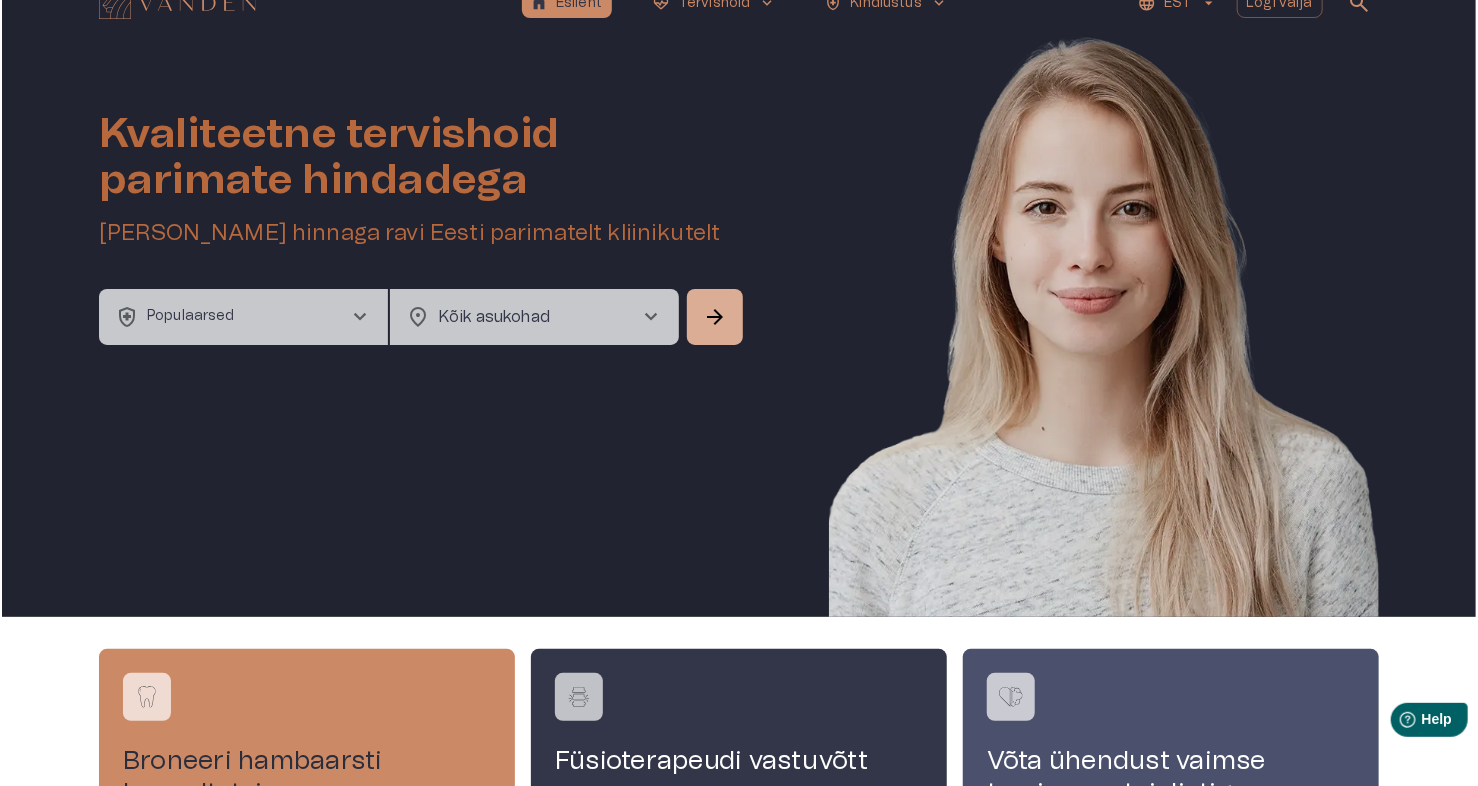 scroll, scrollTop: 0, scrollLeft: 0, axis: both 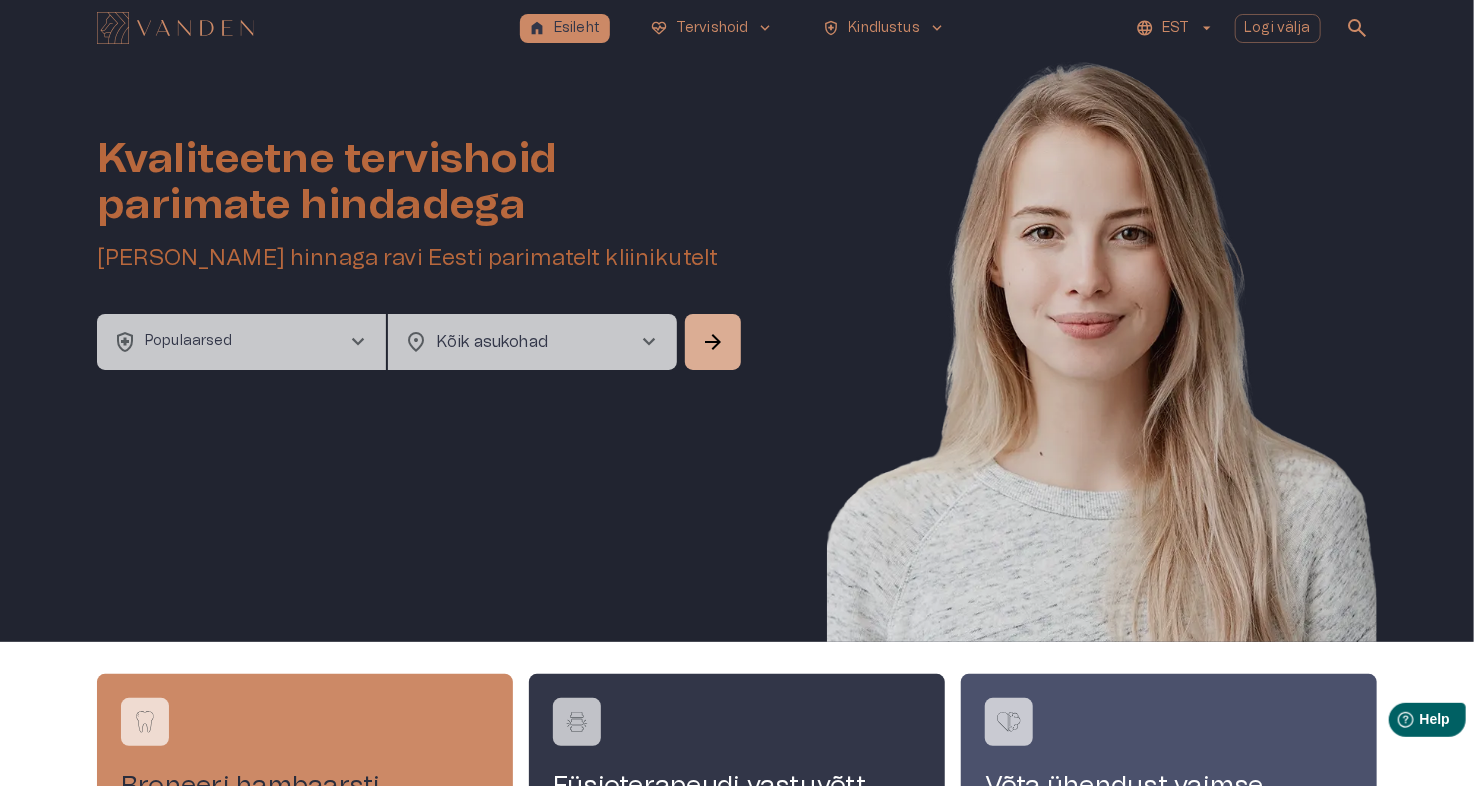 click on "search" at bounding box center [1357, 28] 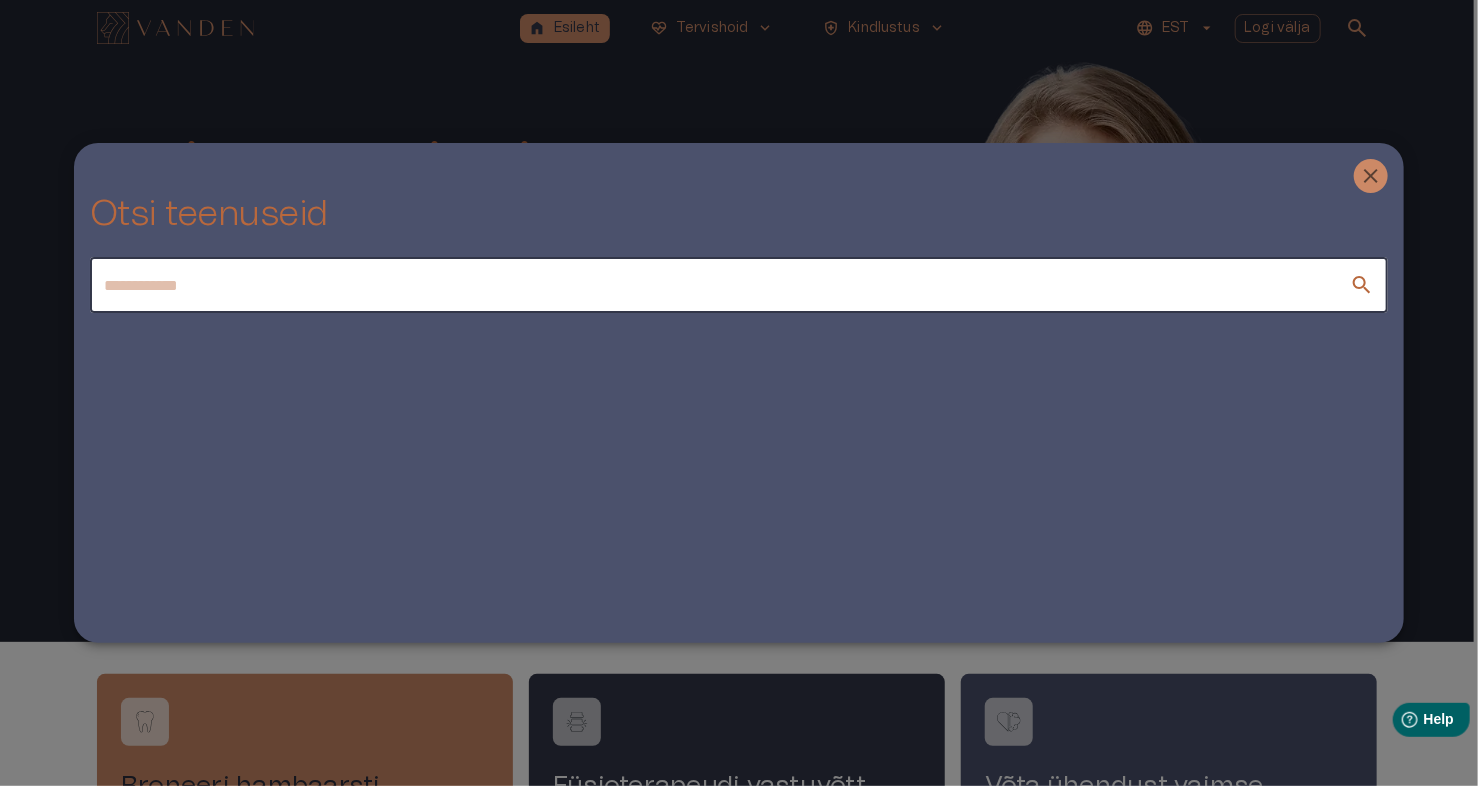 click at bounding box center (720, 285) 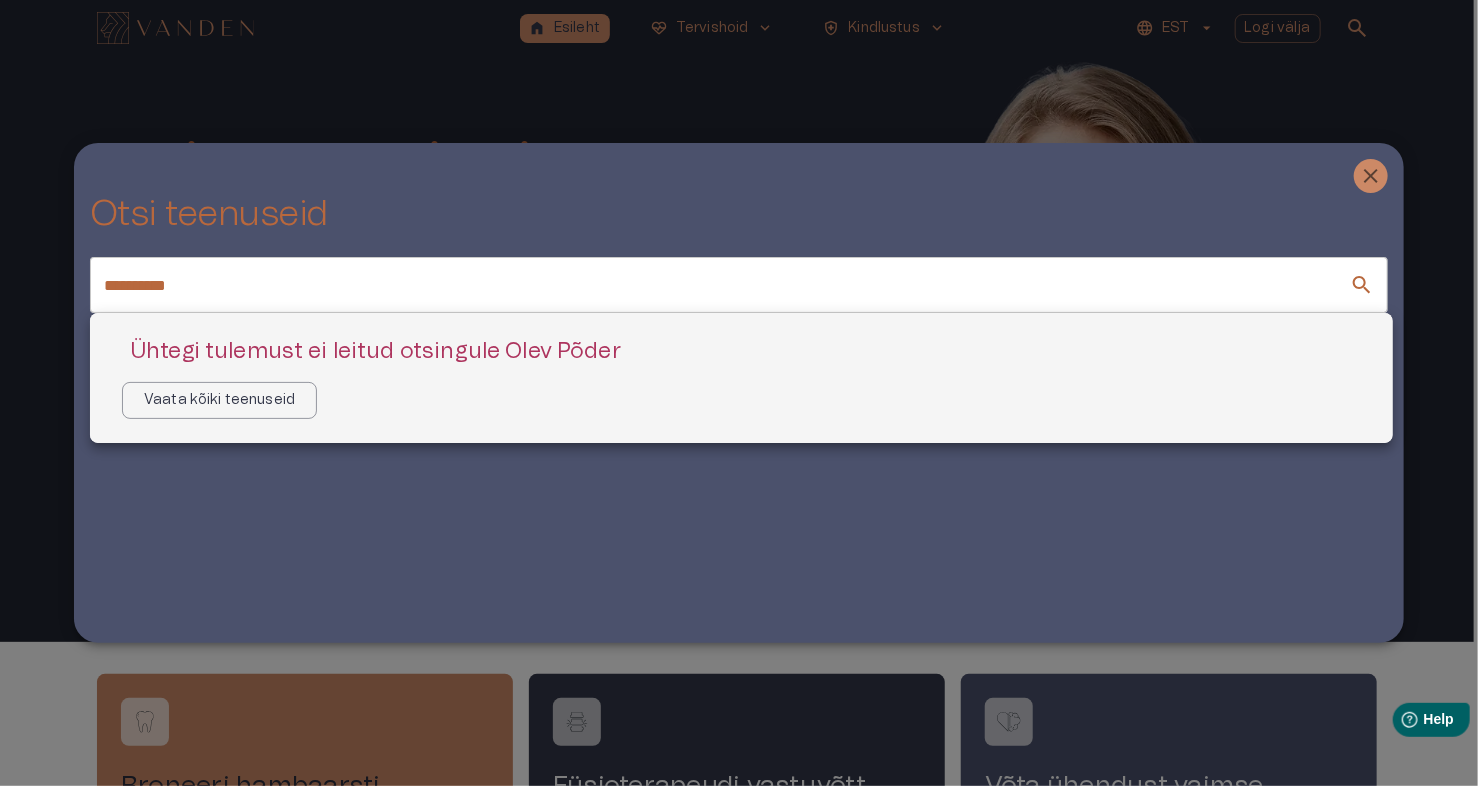 drag, startPoint x: 220, startPoint y: 283, endPoint x: 31, endPoint y: 283, distance: 189 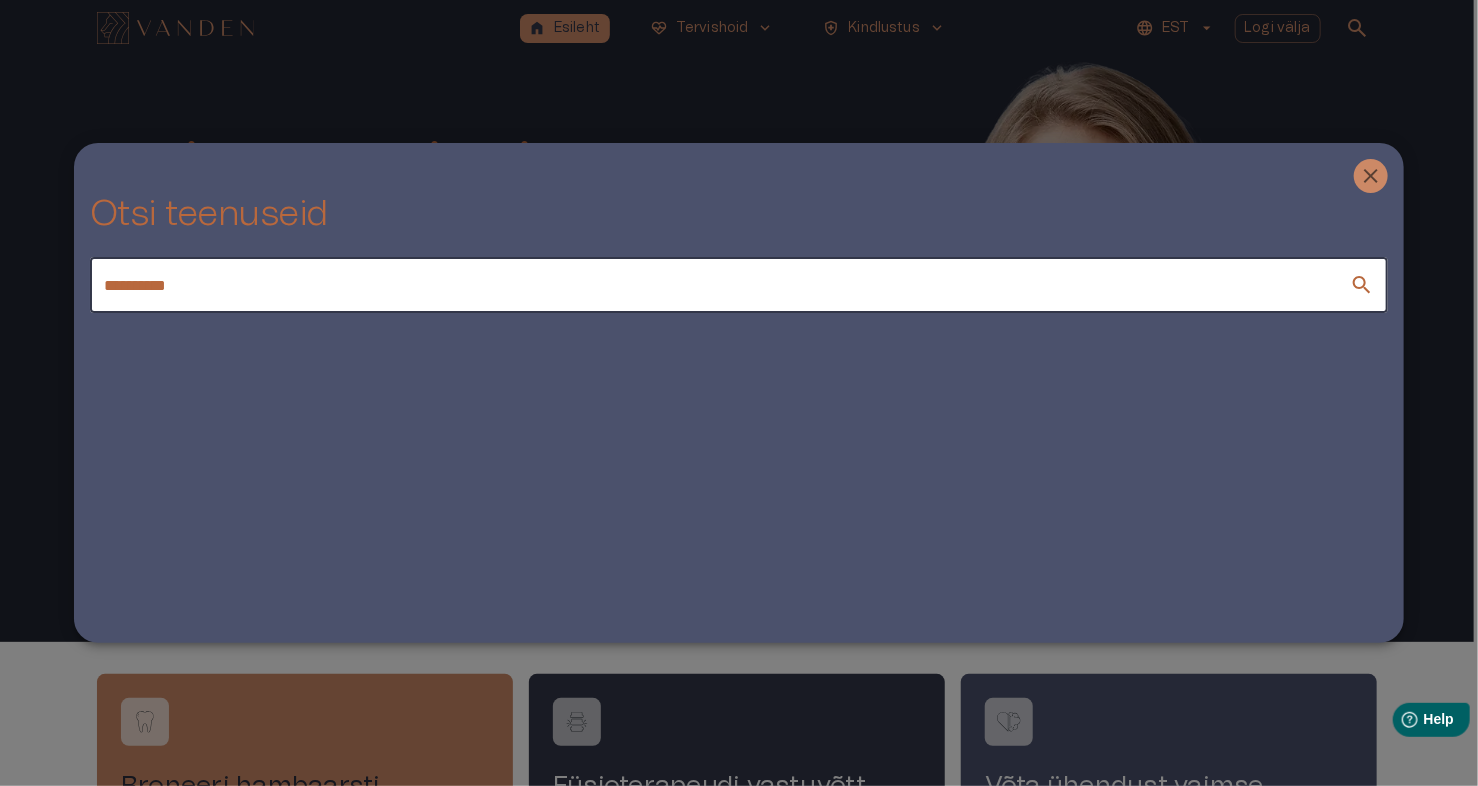 click on "**********" at bounding box center (720, 285) 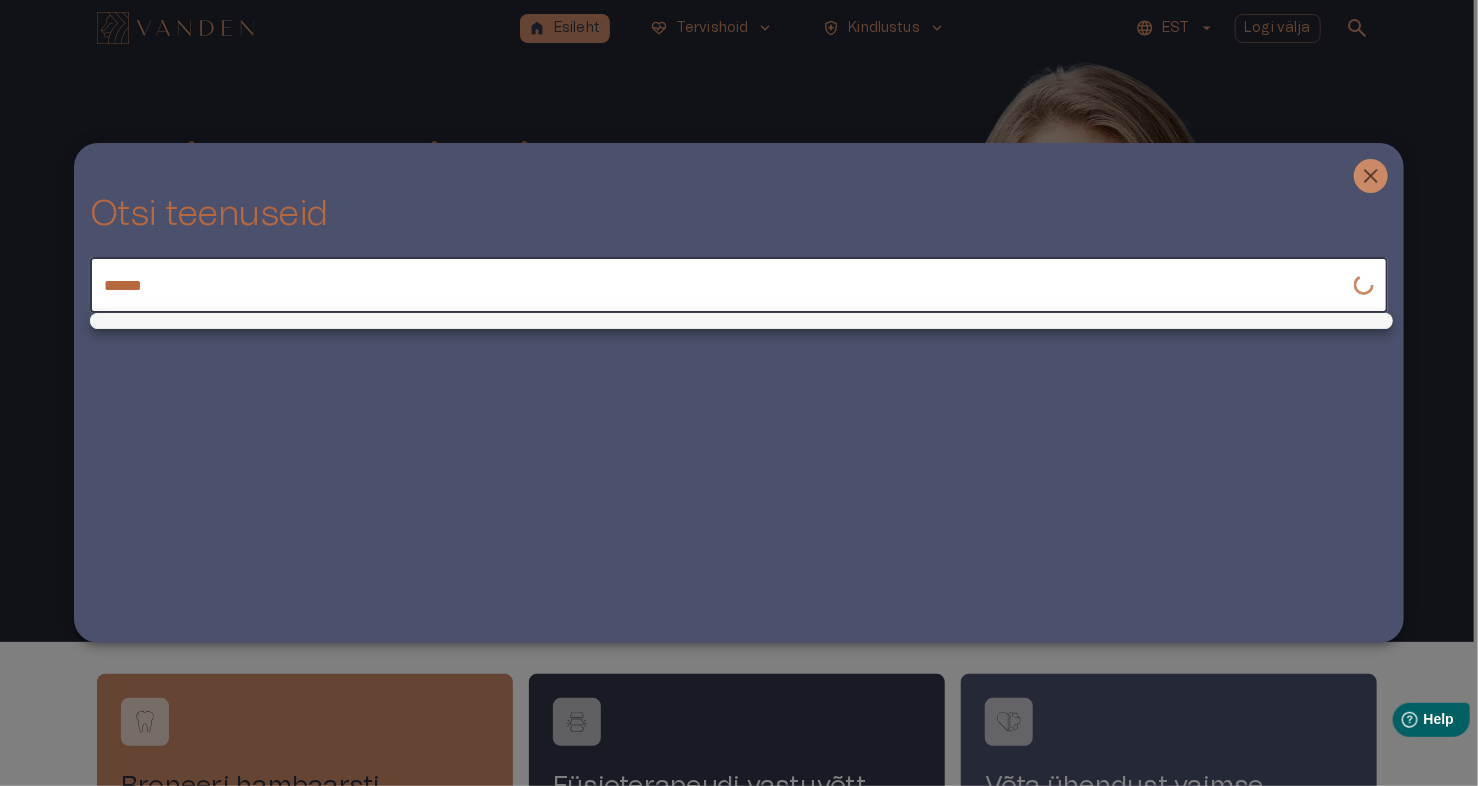 type on "******" 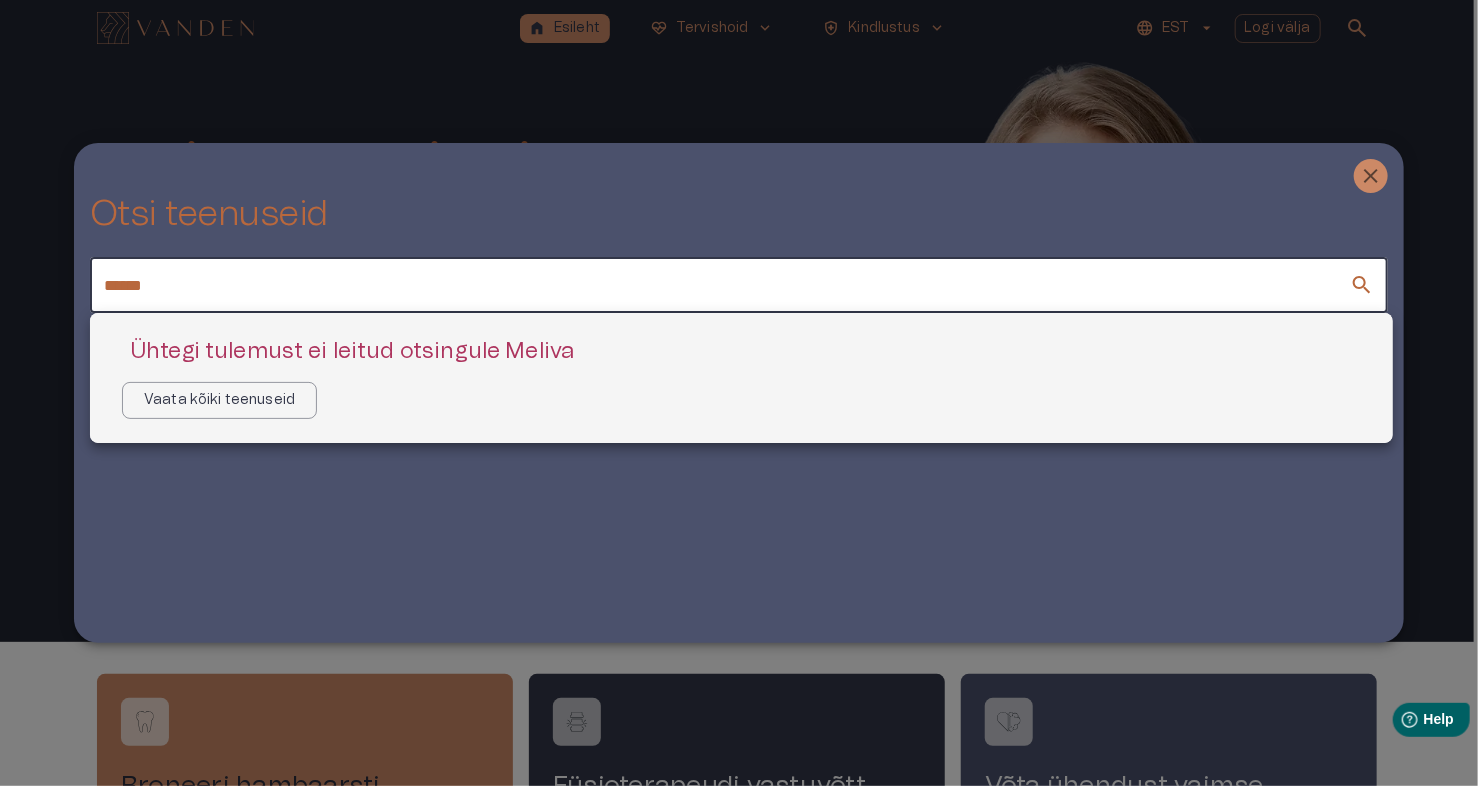 click at bounding box center [739, 393] 